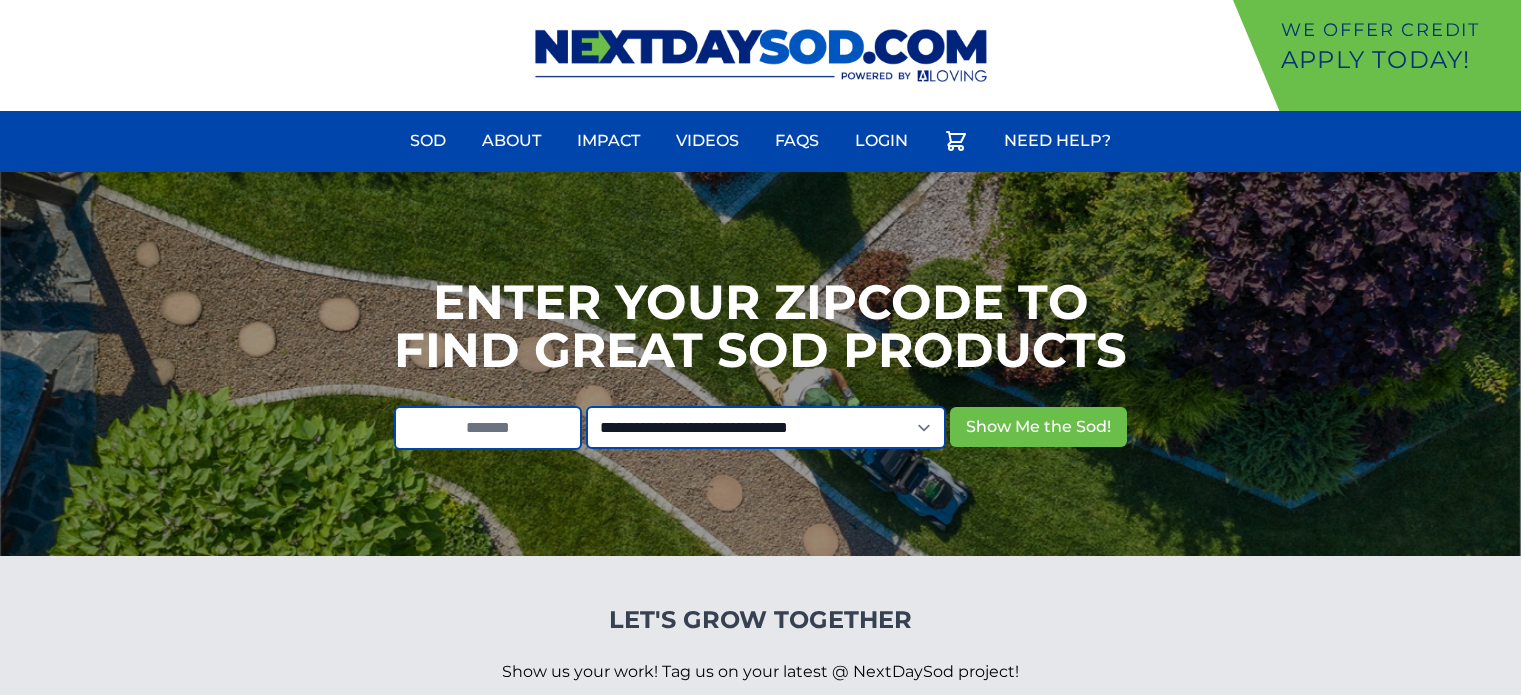 scroll, scrollTop: 0, scrollLeft: 0, axis: both 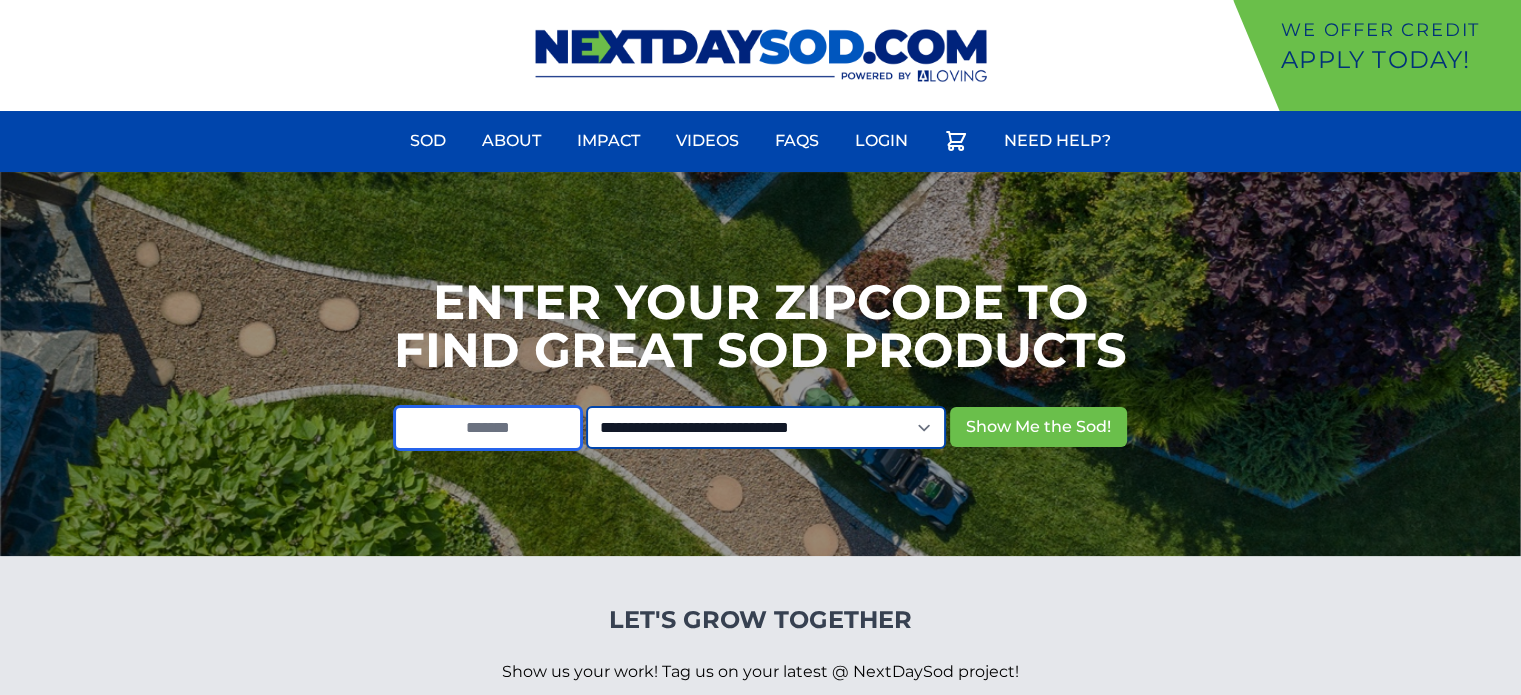 click at bounding box center (488, 428) 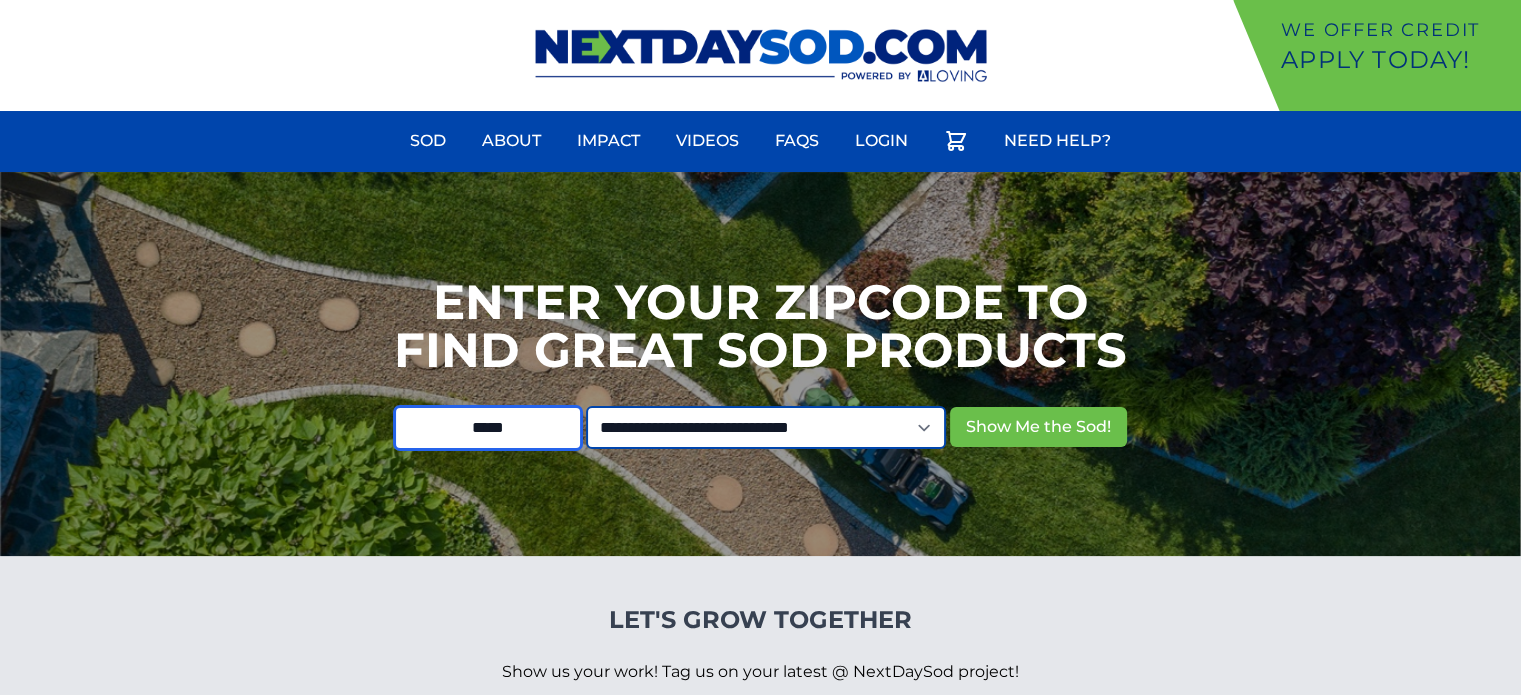 type on "*****" 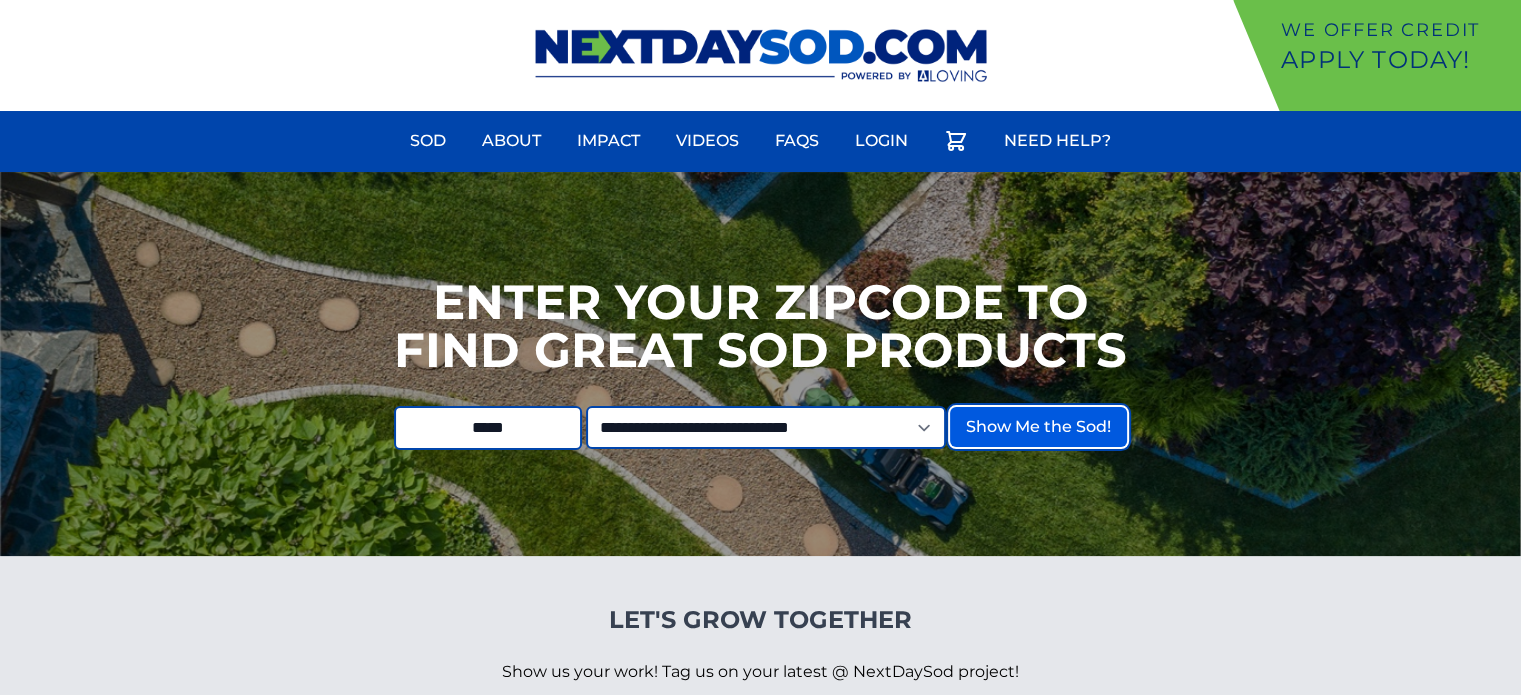 click on "Show Me the Sod!" at bounding box center (1038, 427) 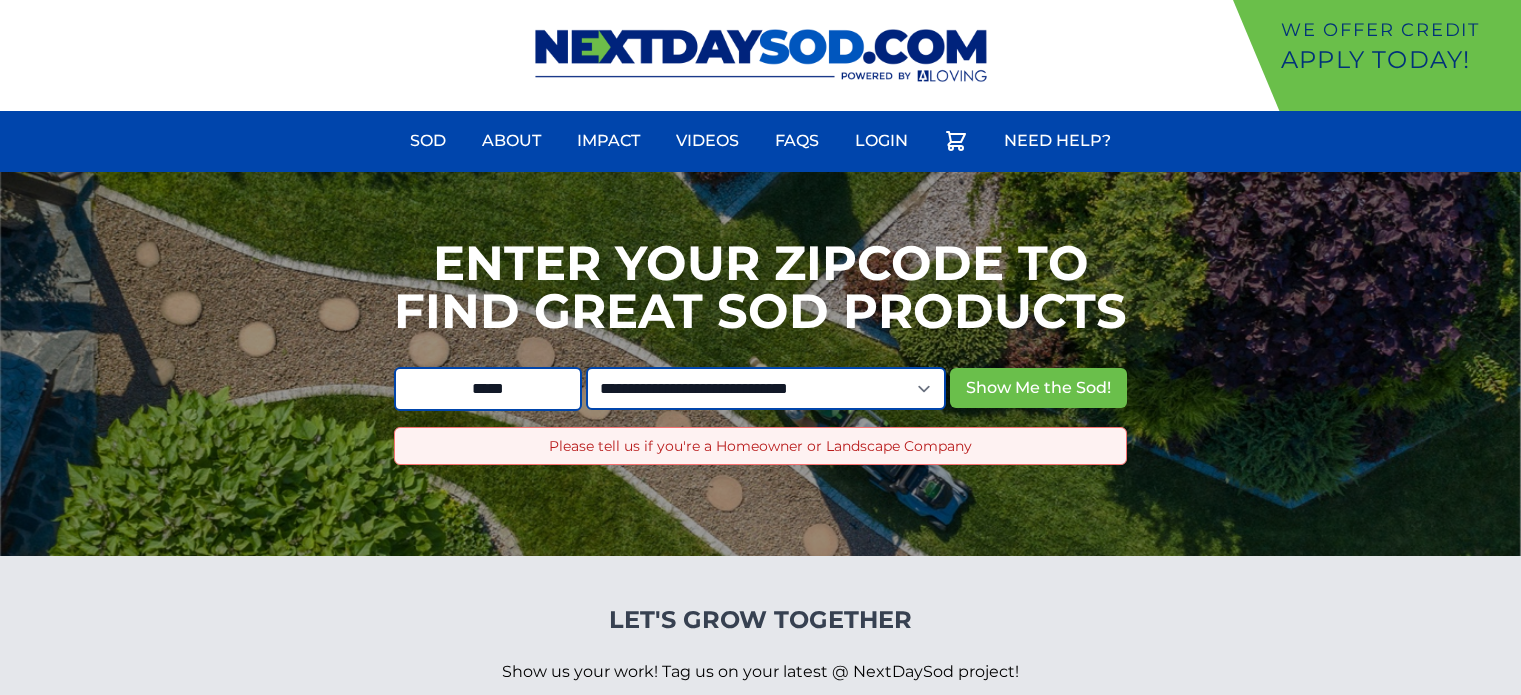 scroll, scrollTop: 0, scrollLeft: 0, axis: both 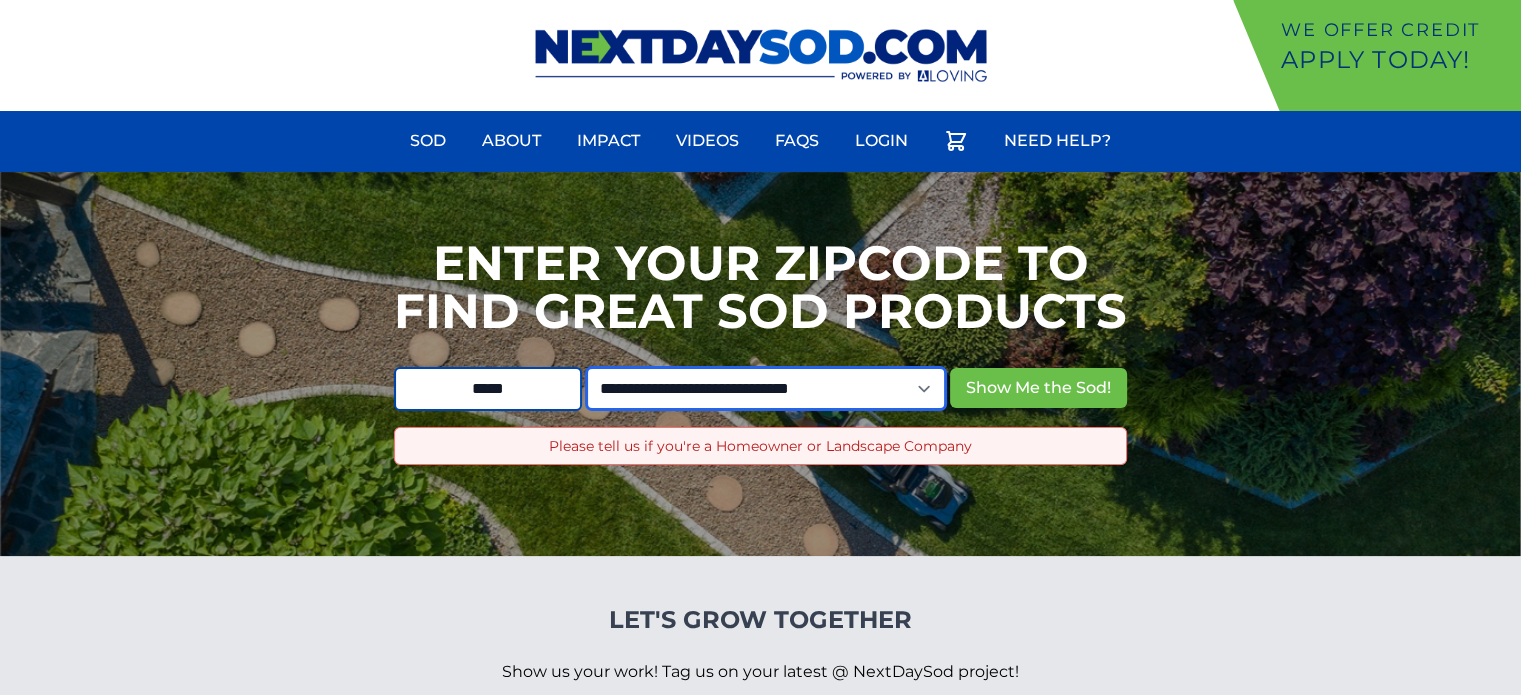 click on "**********" at bounding box center [765, 388] 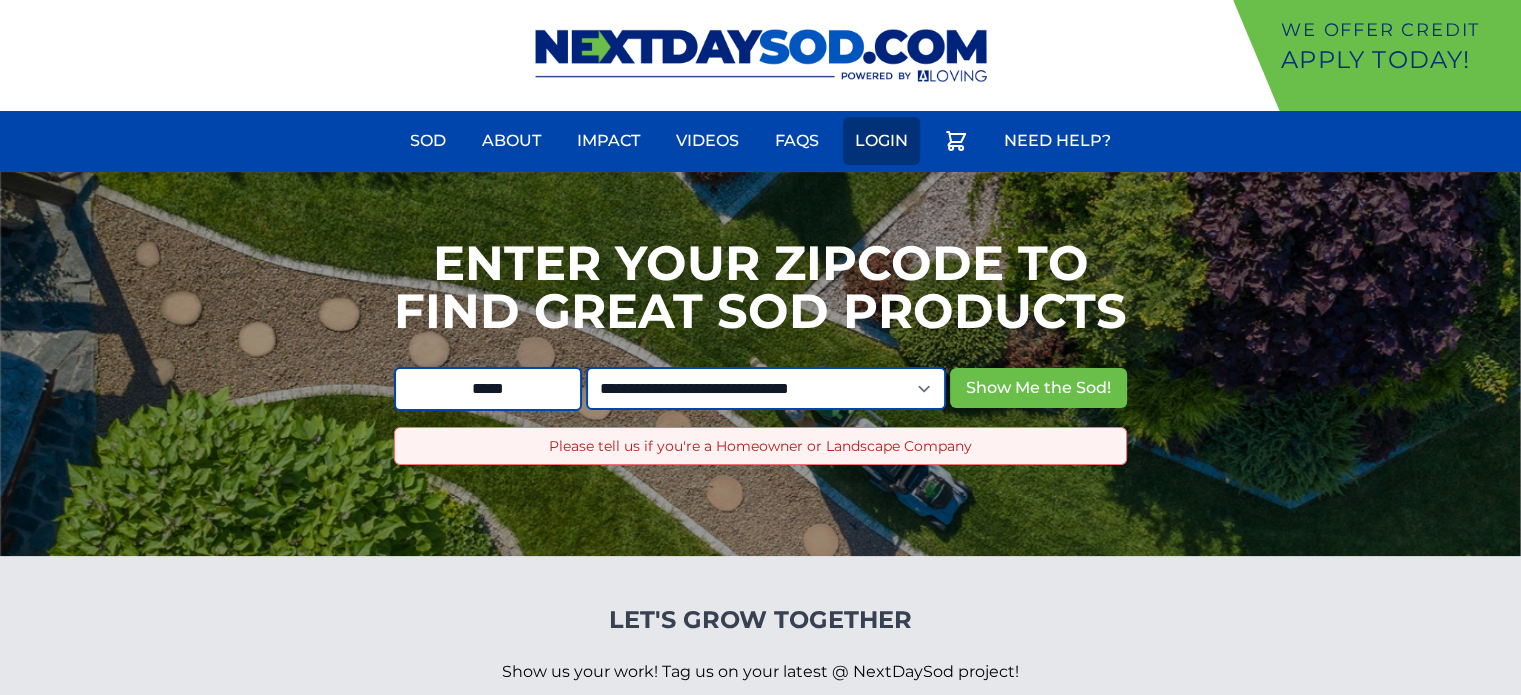 click on "Login" at bounding box center (881, 141) 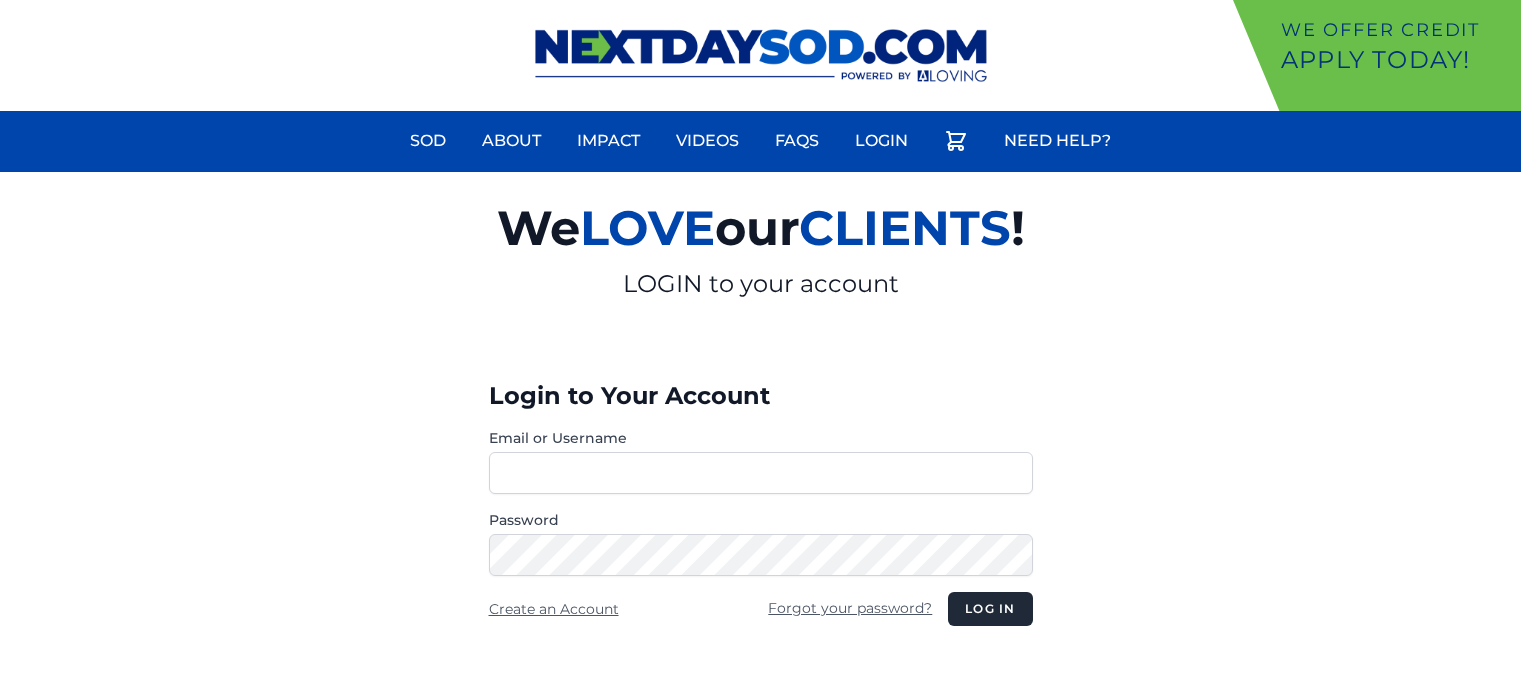 scroll, scrollTop: 0, scrollLeft: 0, axis: both 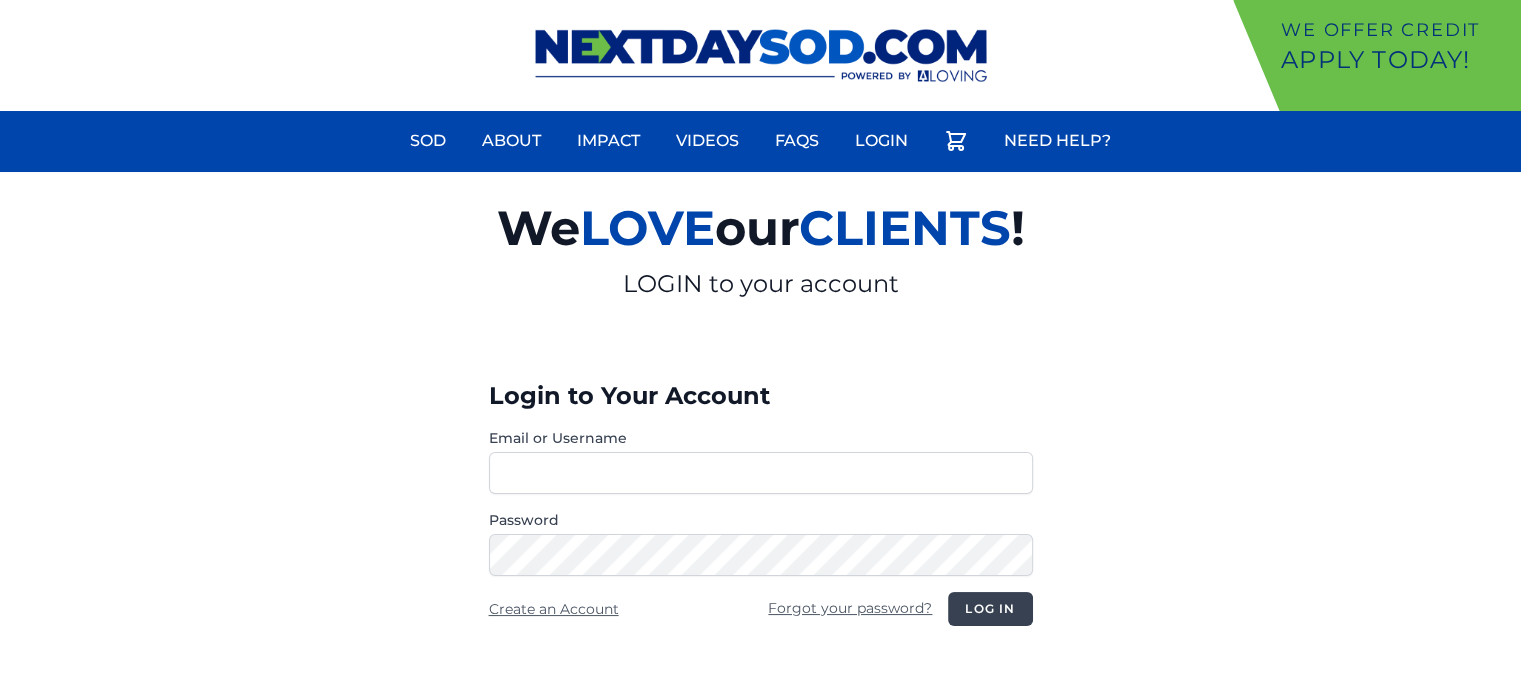 type on "**********" 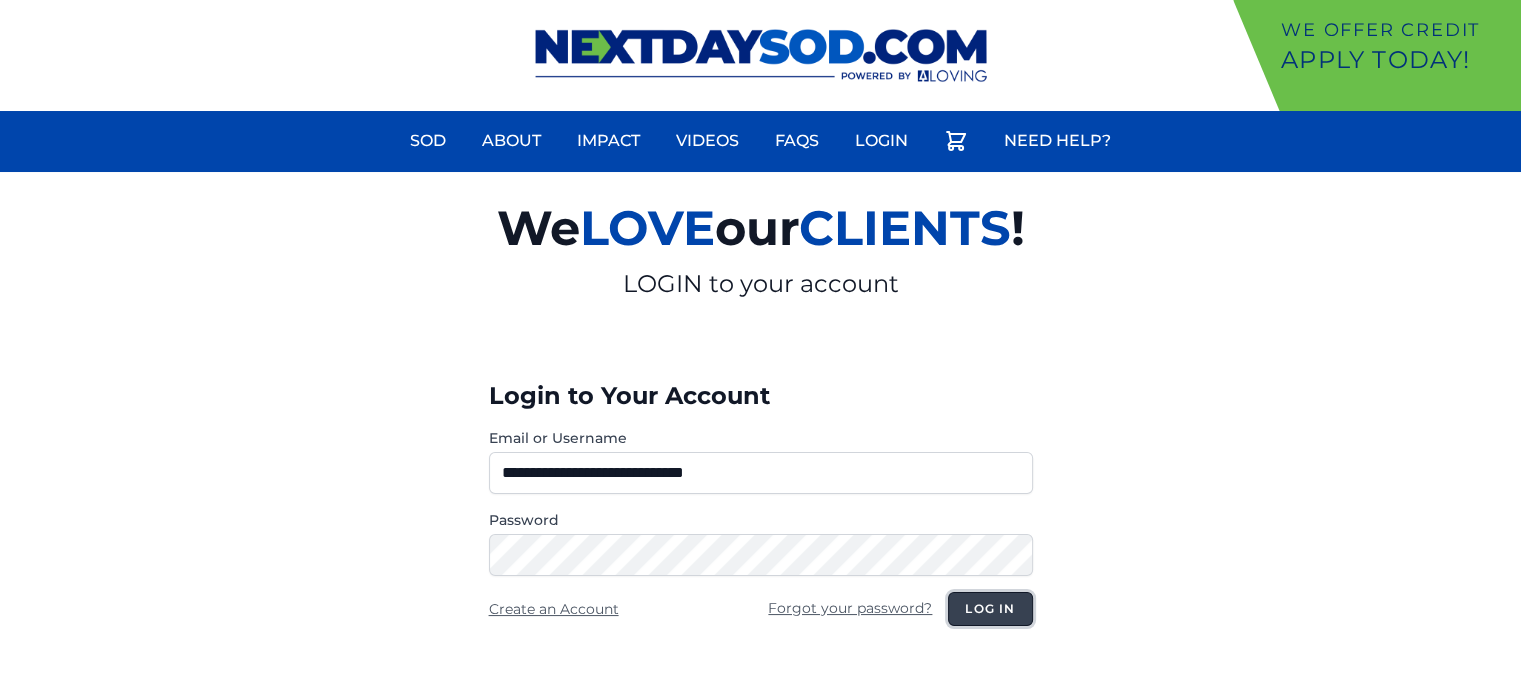 click on "Log in" at bounding box center [990, 609] 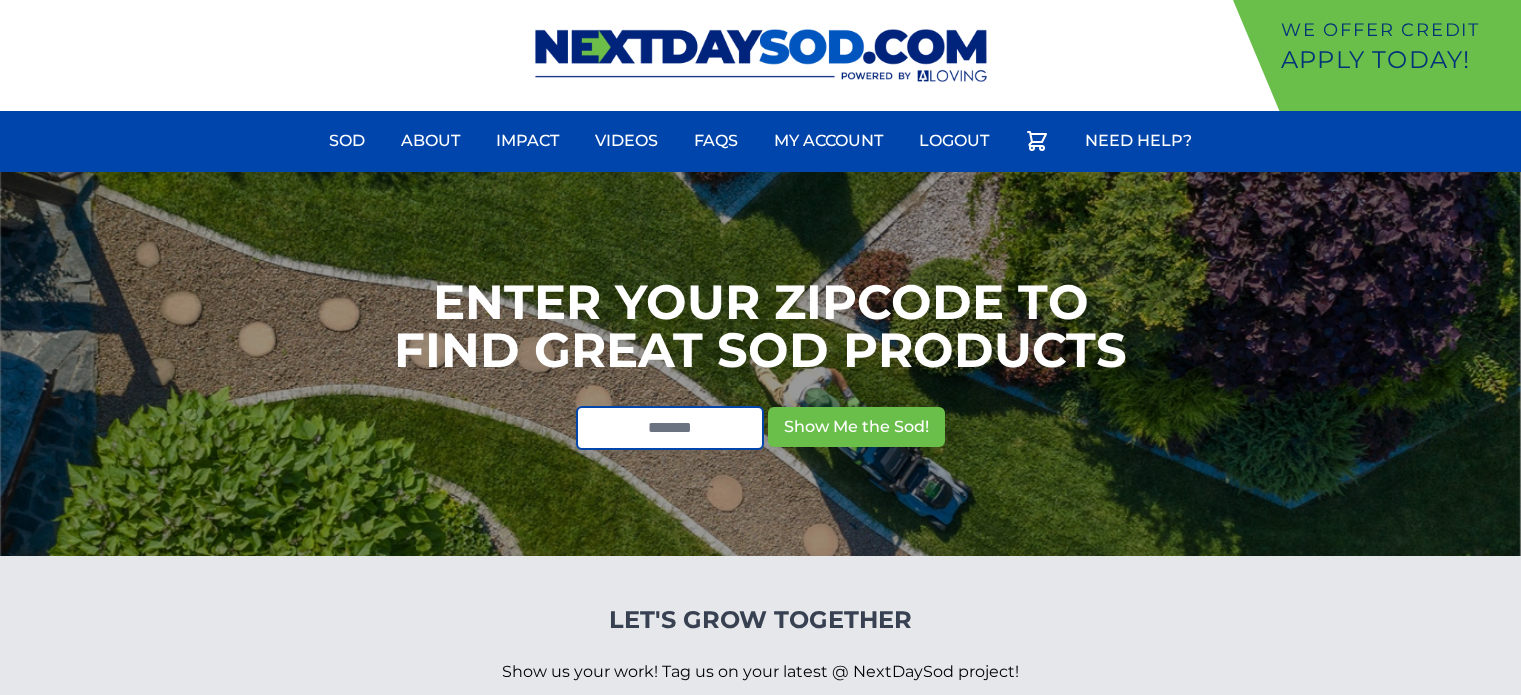 scroll, scrollTop: 0, scrollLeft: 0, axis: both 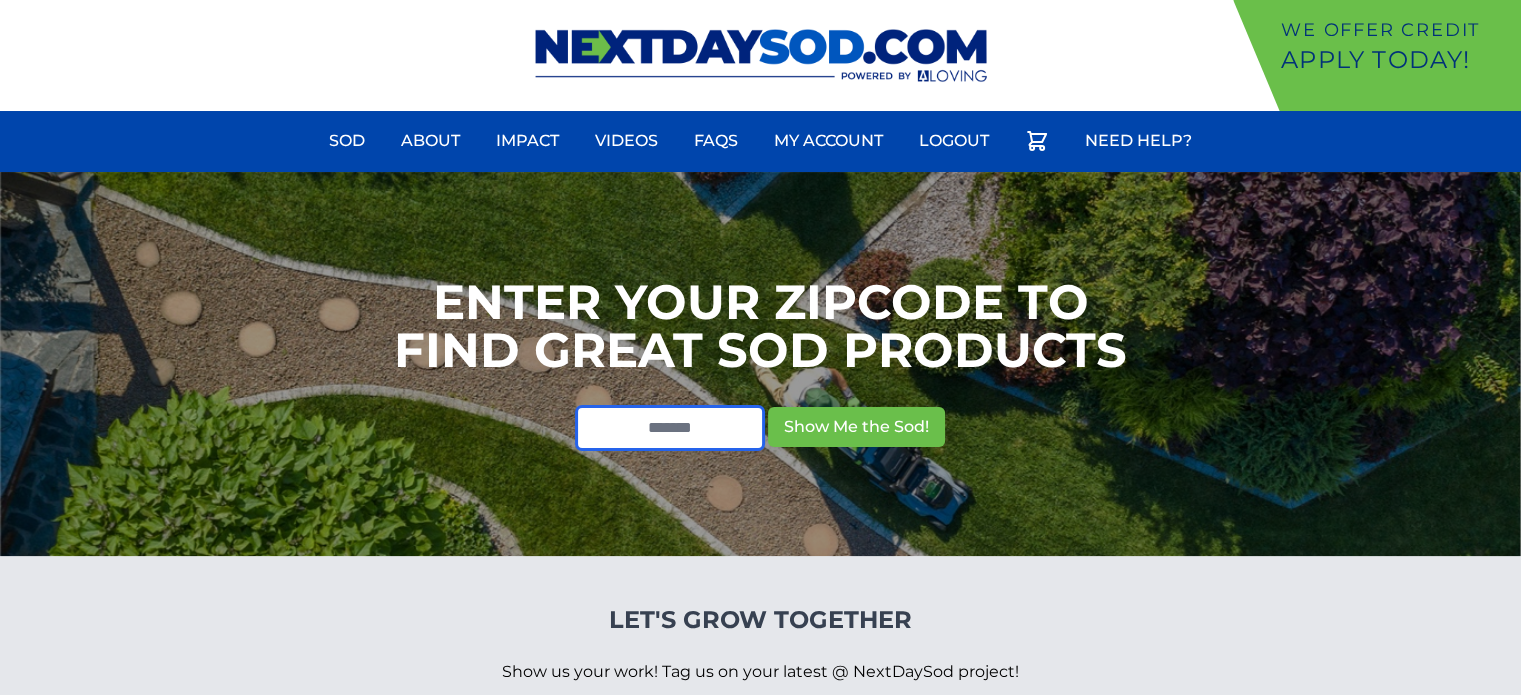 click at bounding box center [670, 428] 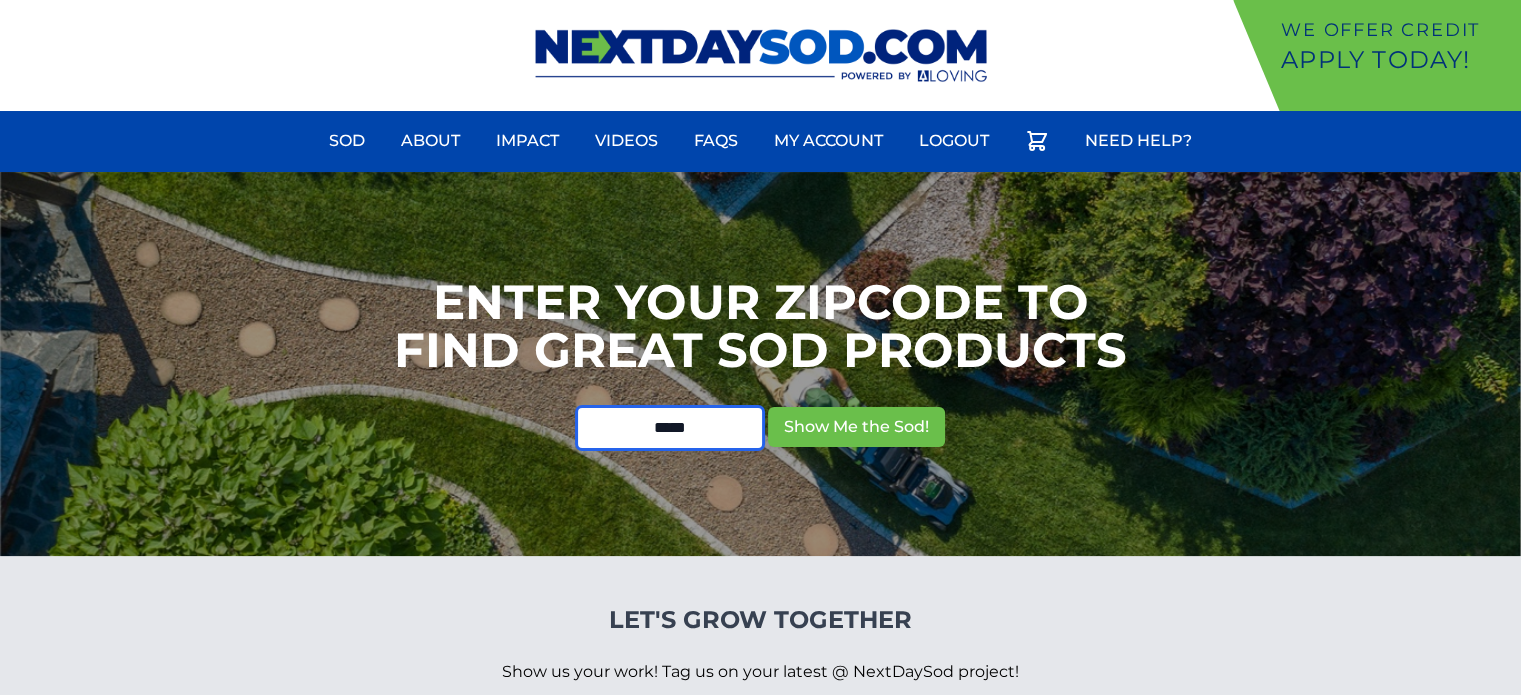 type on "*****" 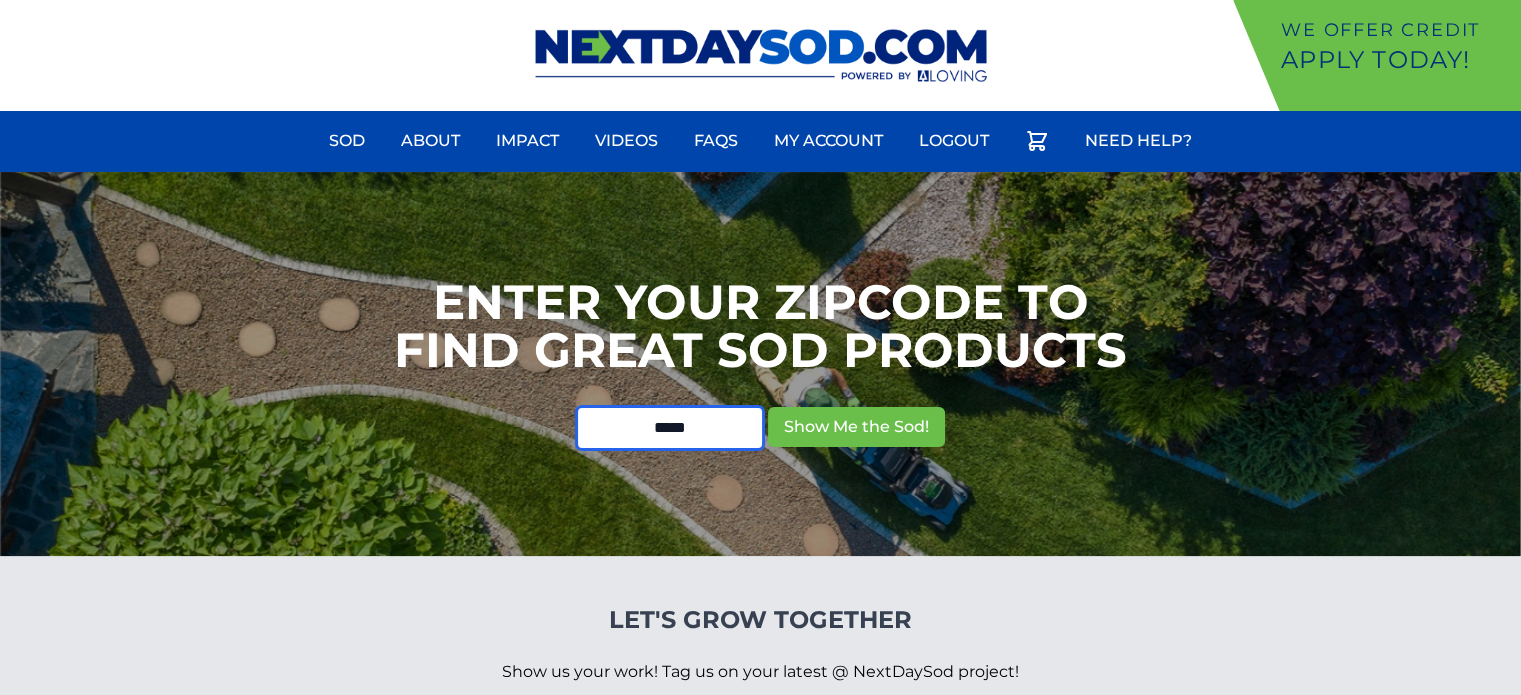 click on "Show Me the Sod!" at bounding box center [856, 427] 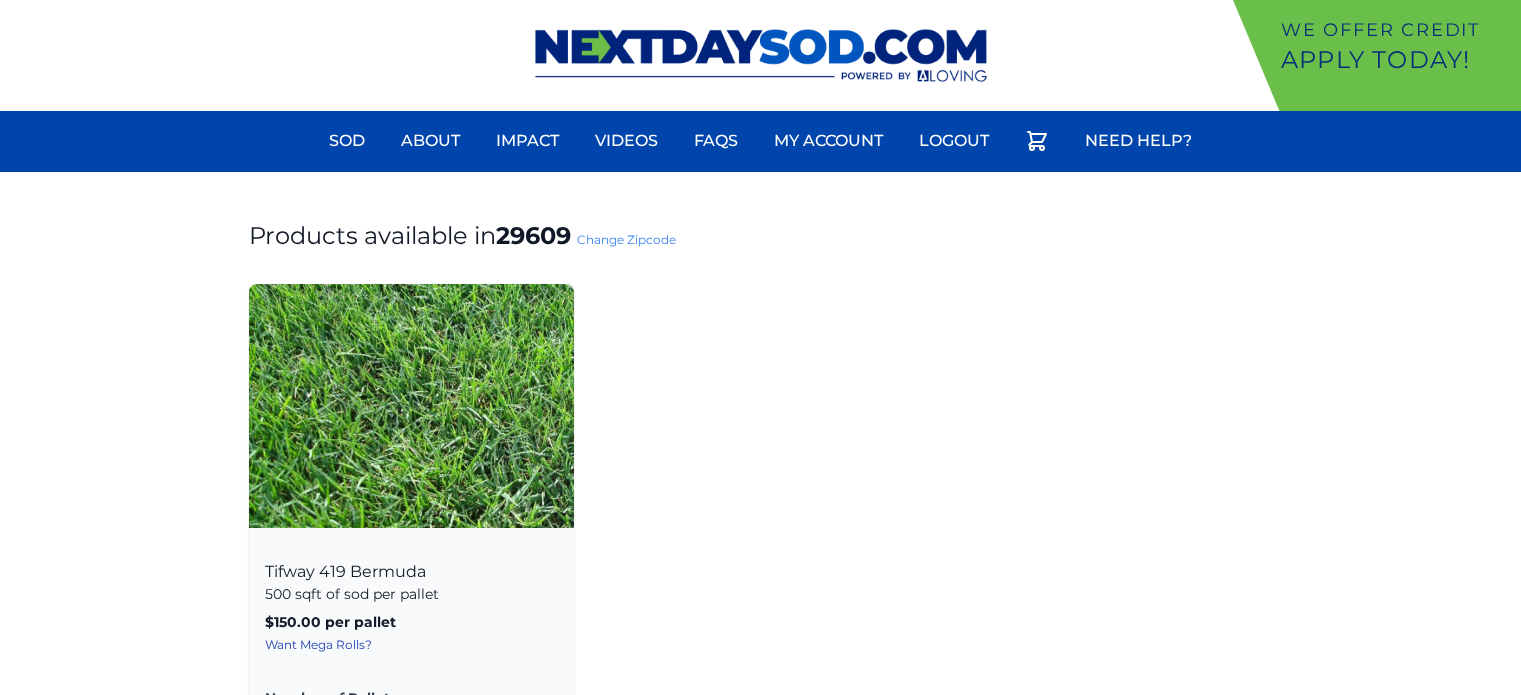 scroll, scrollTop: 0, scrollLeft: 0, axis: both 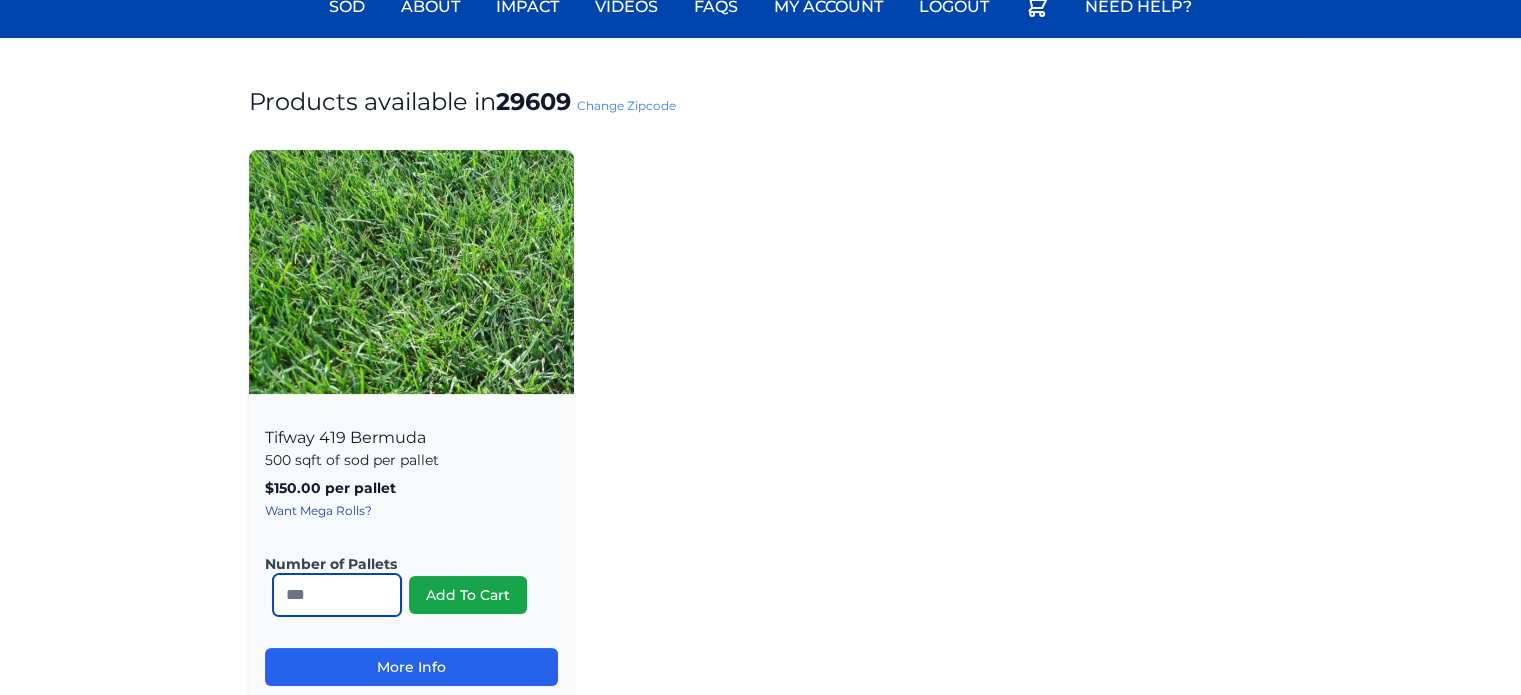 click on "*" at bounding box center (337, 595) 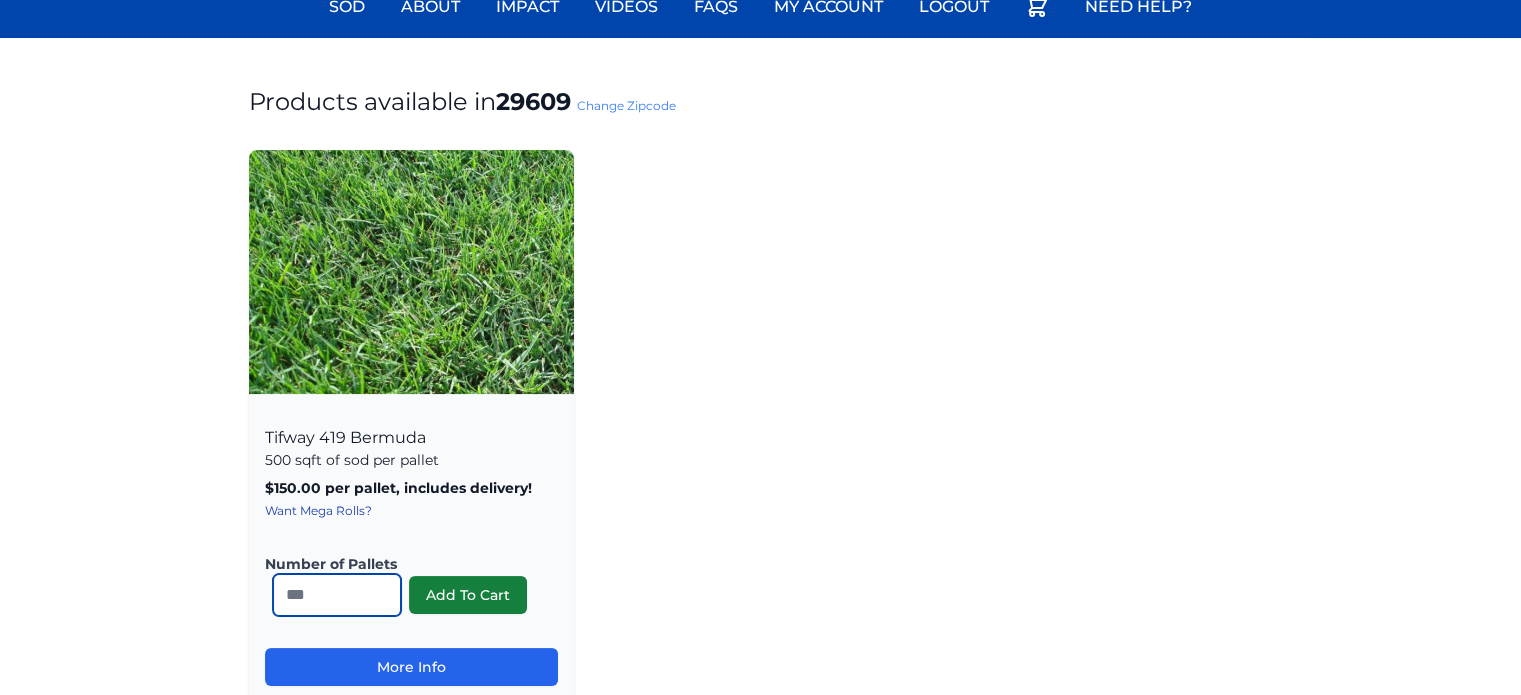 type on "*" 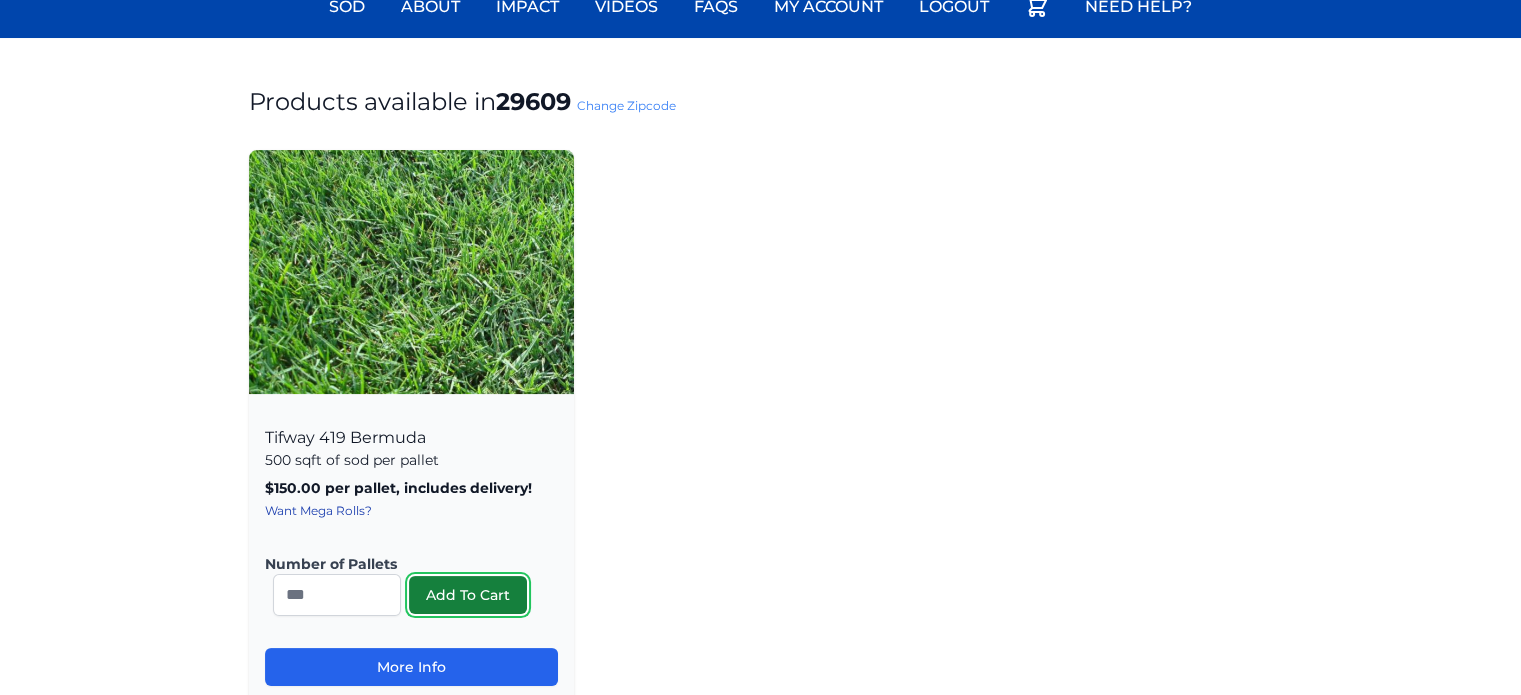 click on "Add To Cart" at bounding box center [468, 595] 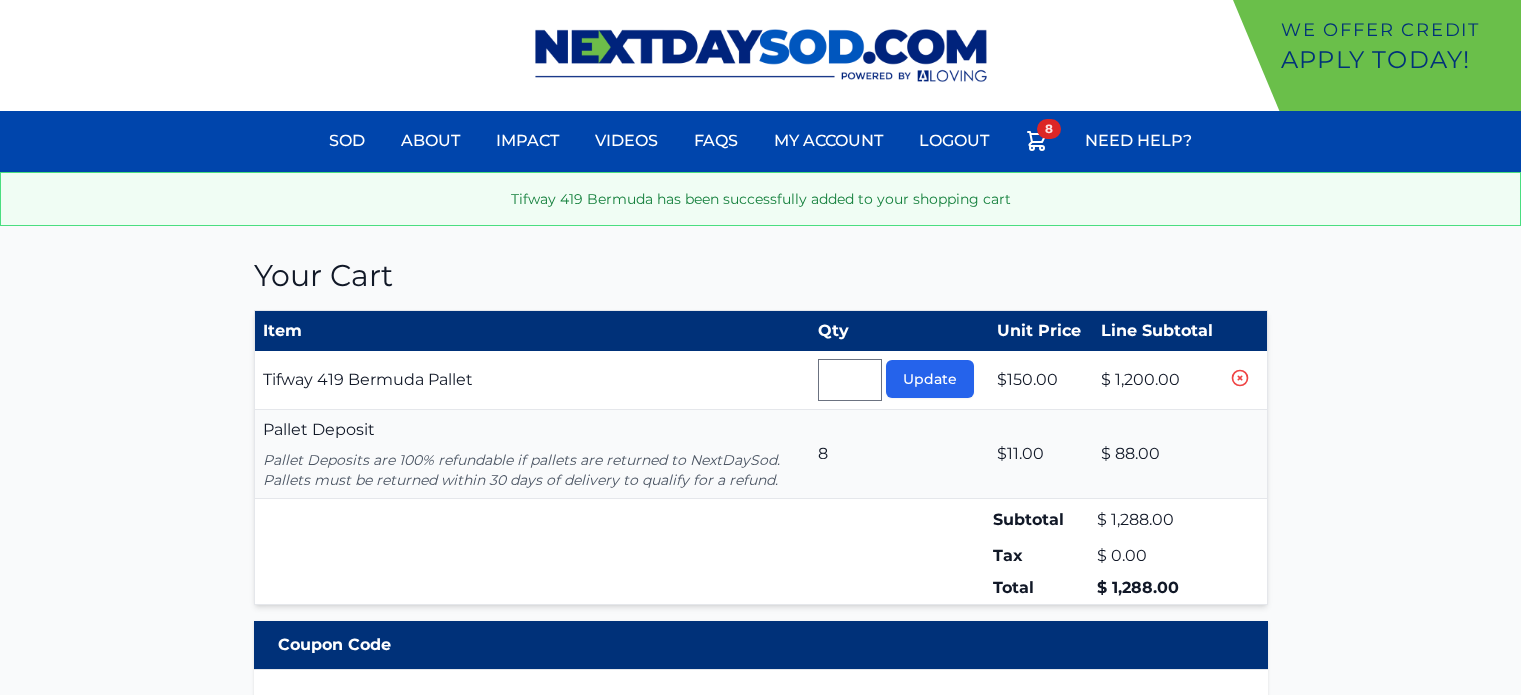 scroll, scrollTop: 0, scrollLeft: 0, axis: both 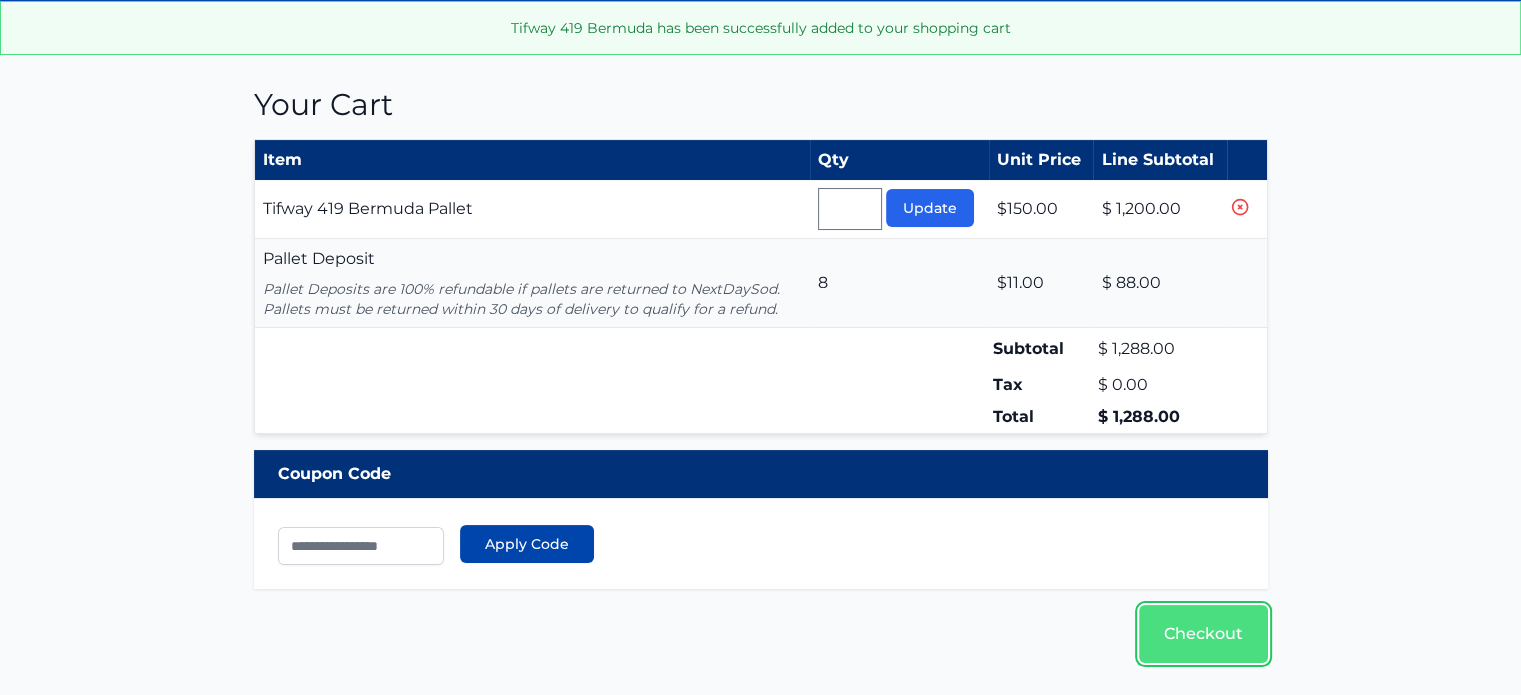 click on "Checkout" at bounding box center [1203, 634] 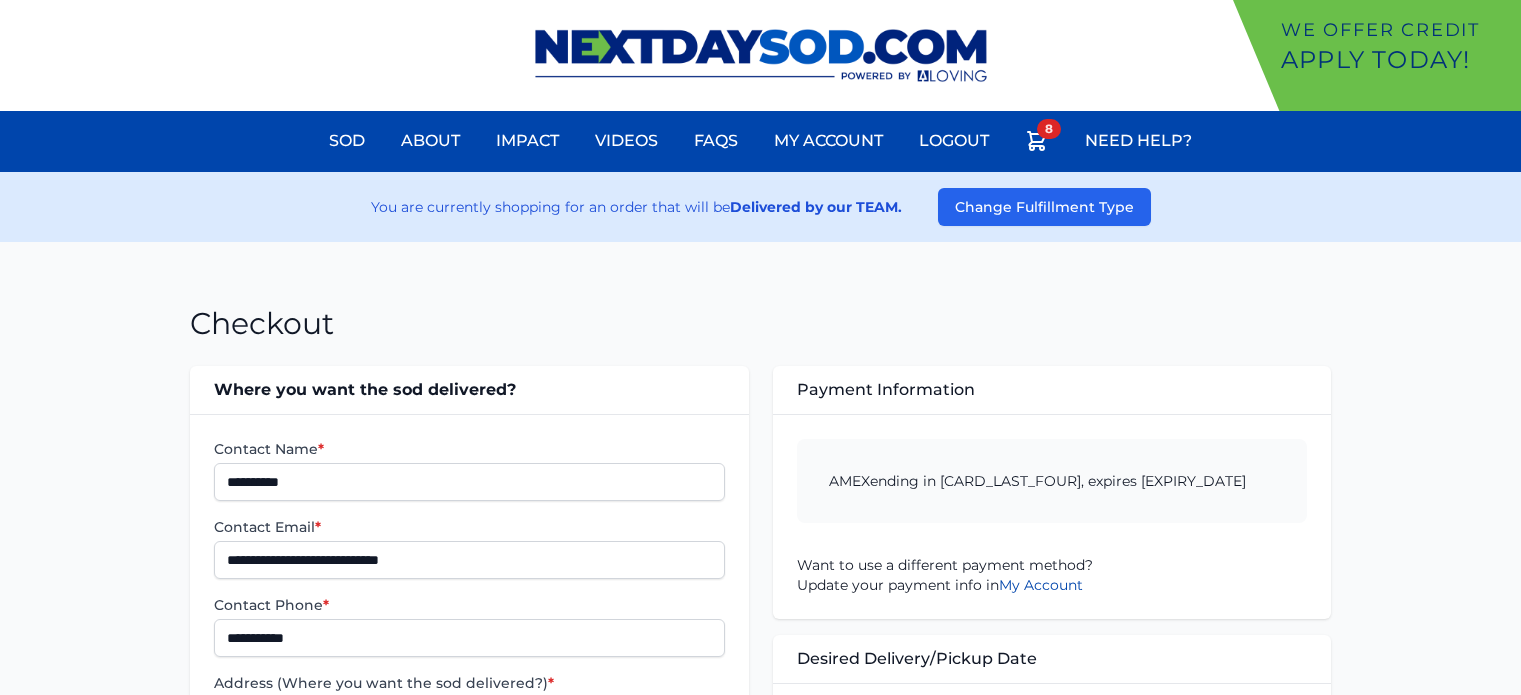 scroll, scrollTop: 0, scrollLeft: 0, axis: both 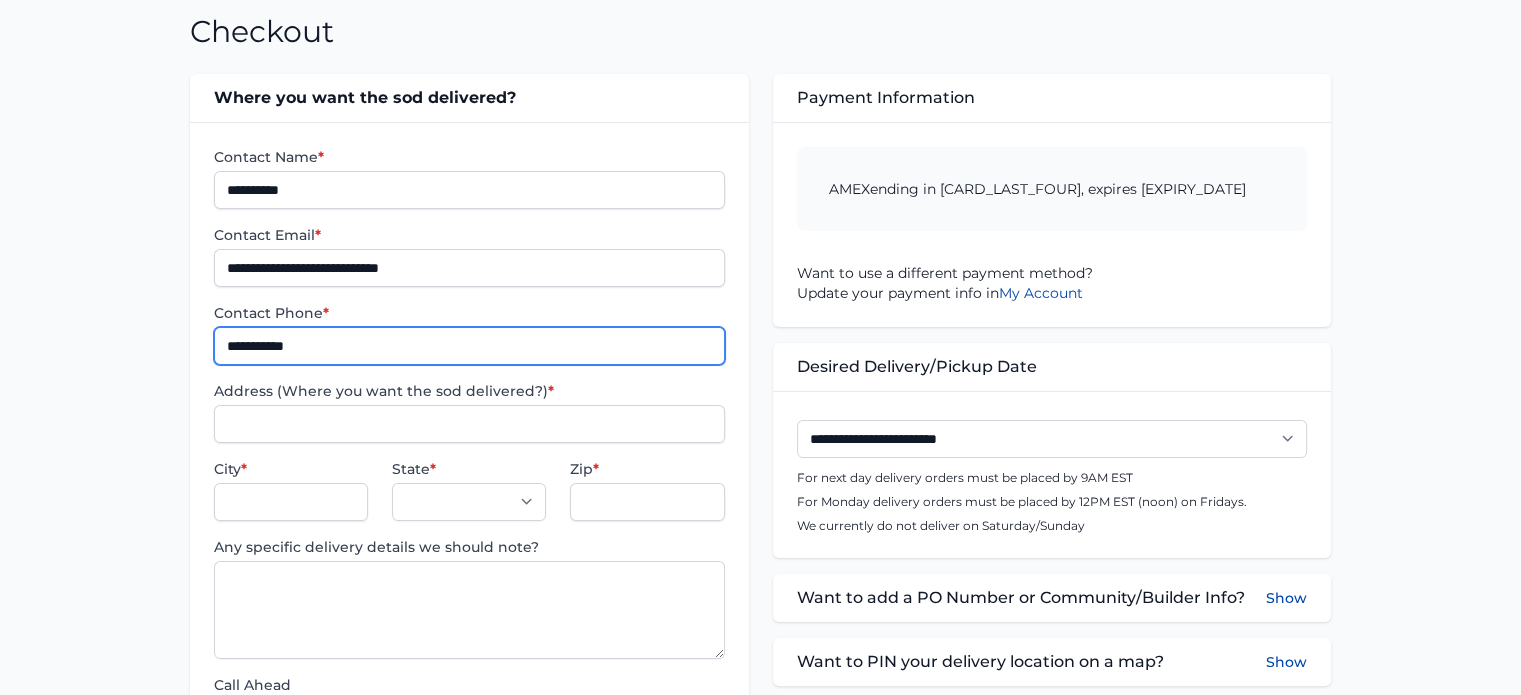 click on "**********" at bounding box center (469, 346) 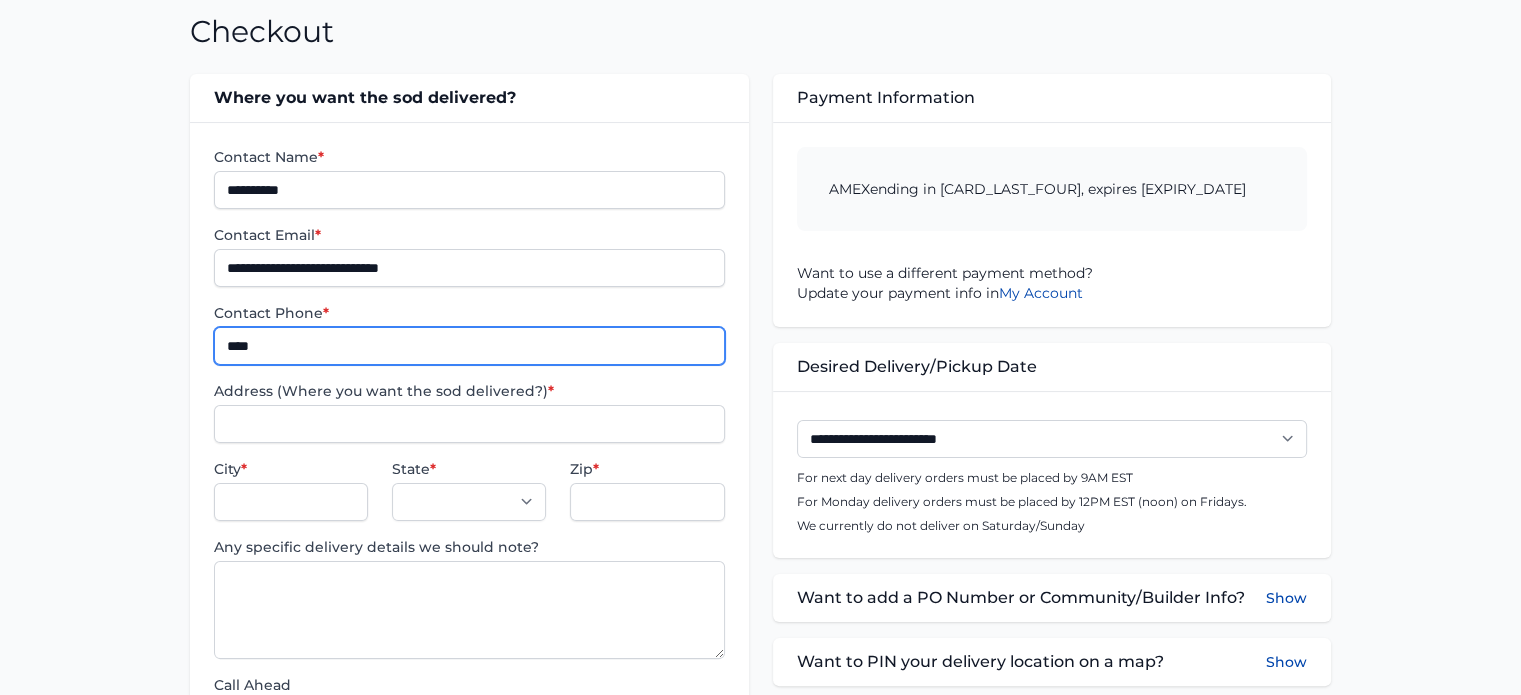 type on "****" 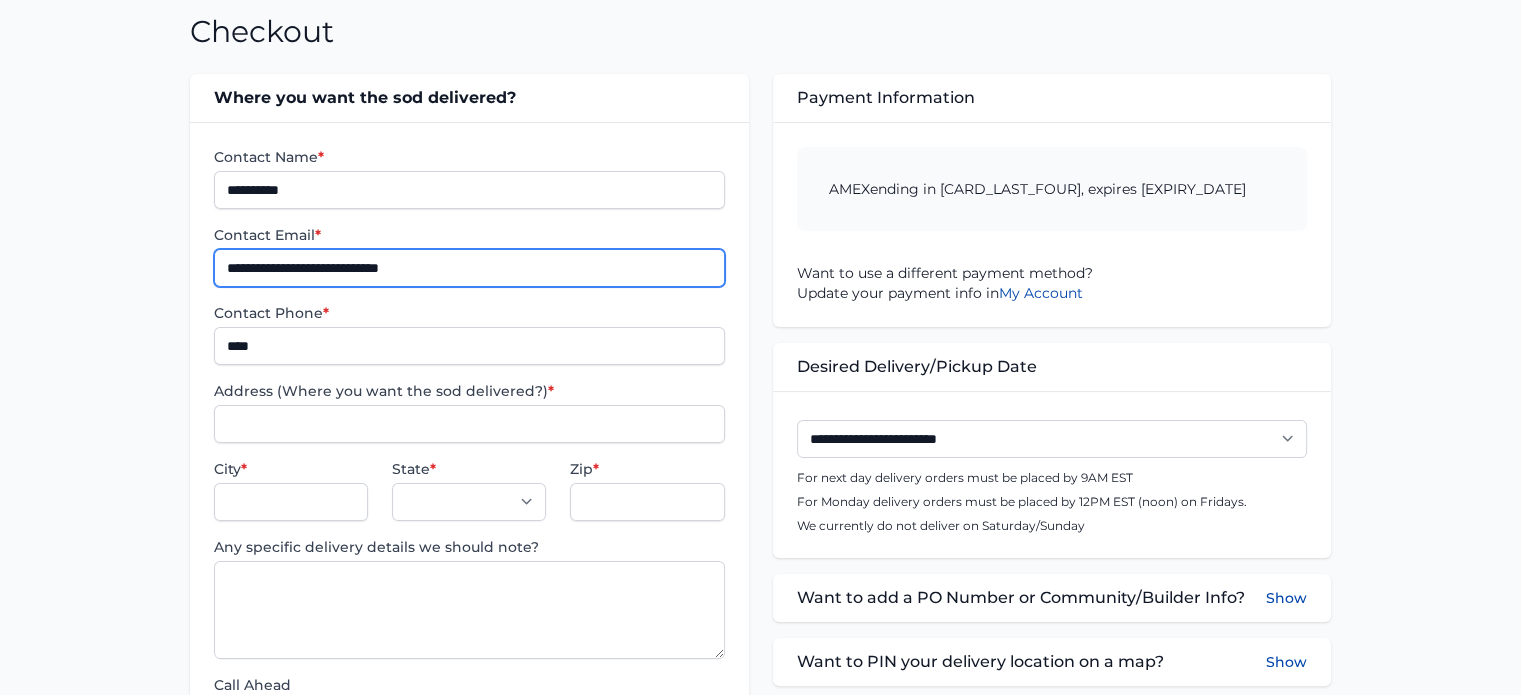 click on "**********" at bounding box center [469, 268] 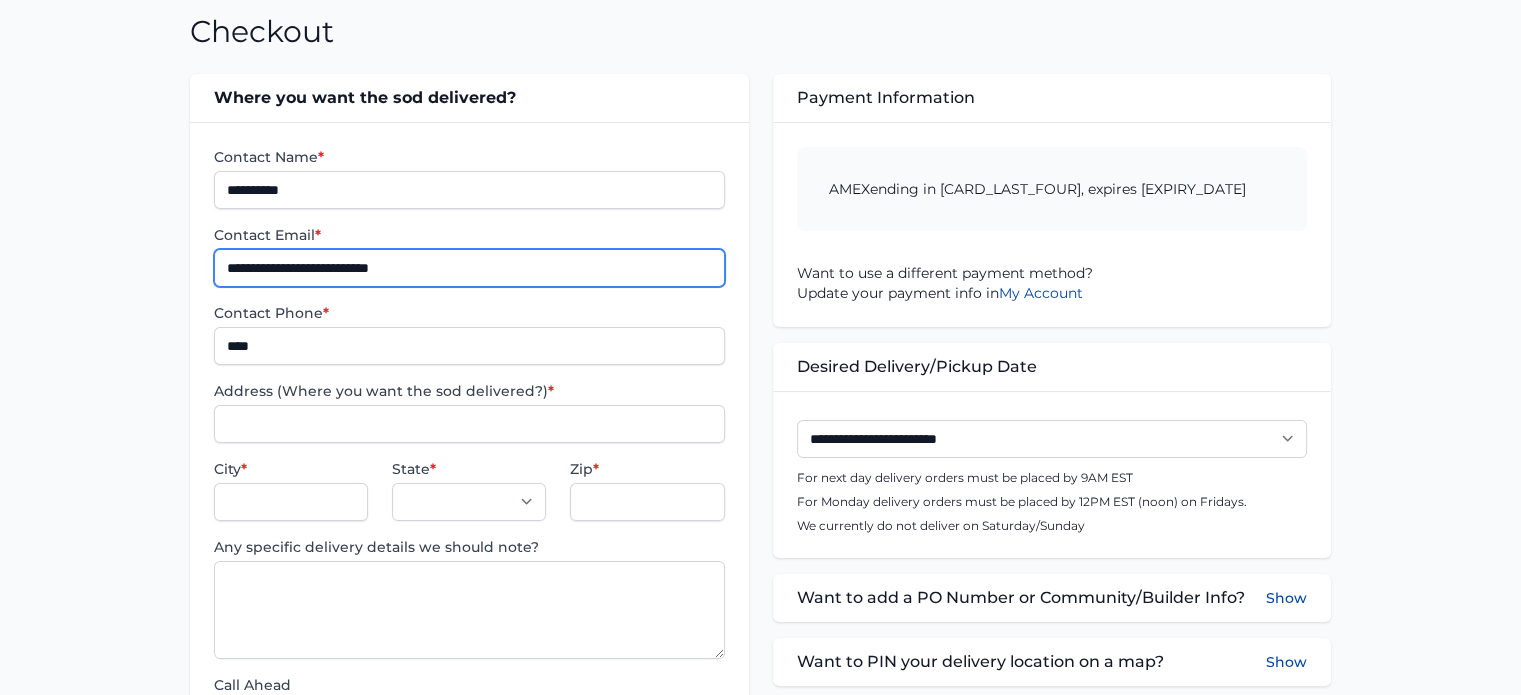 type on "**********" 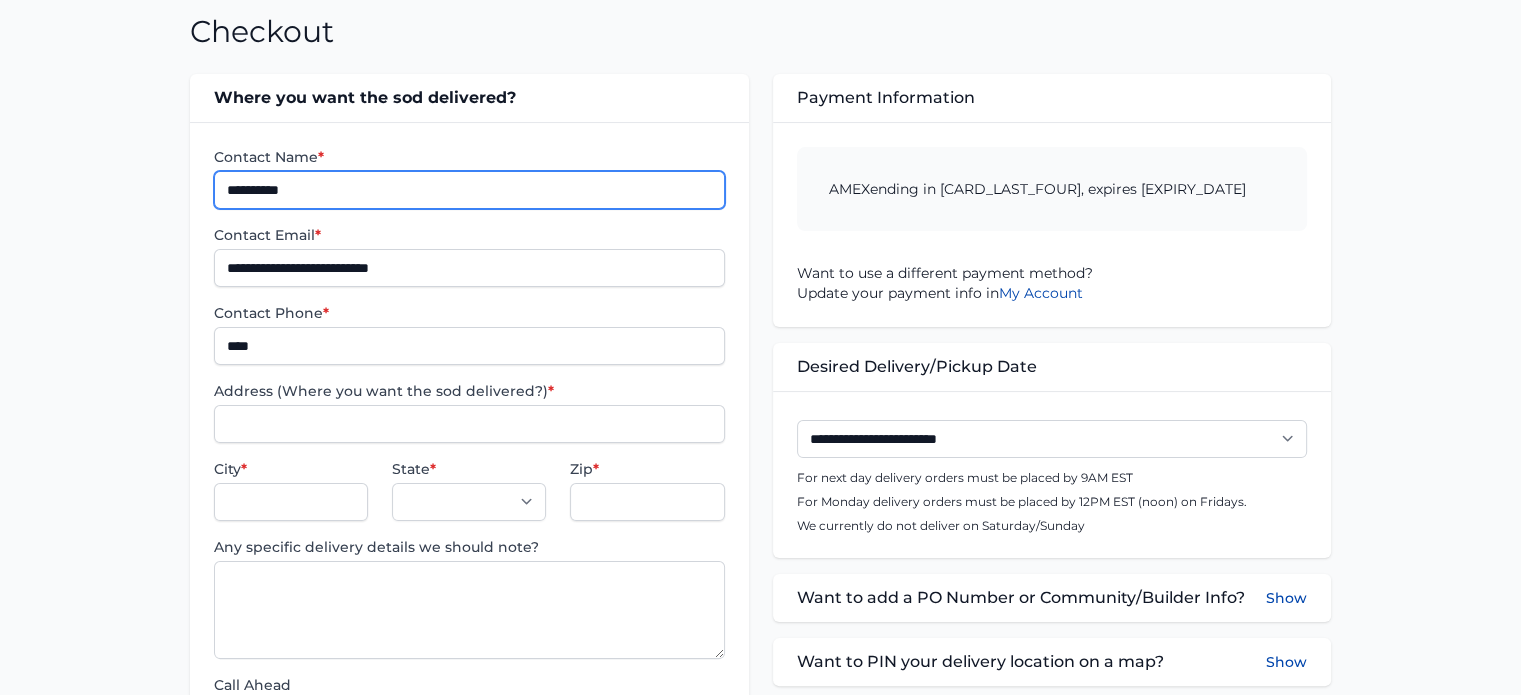 click on "**********" at bounding box center [469, 190] 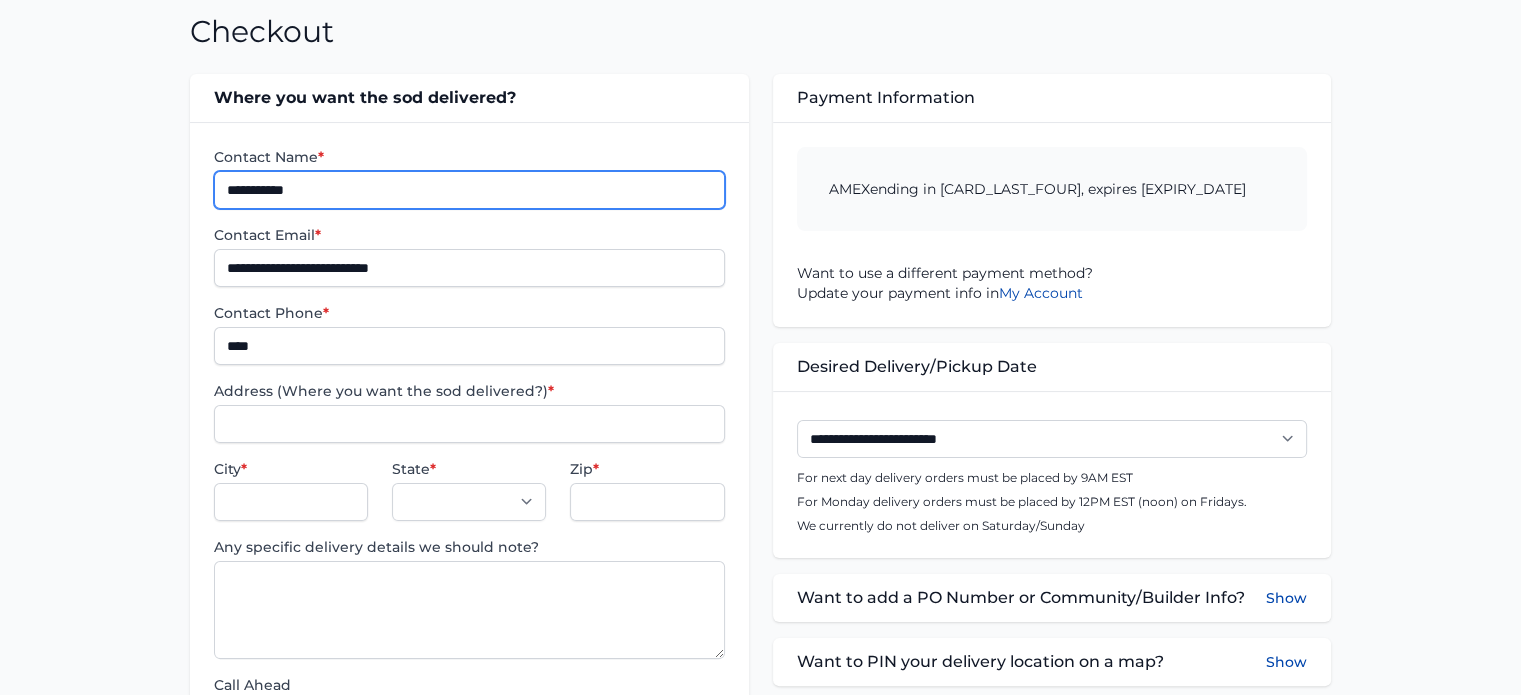 type on "**********" 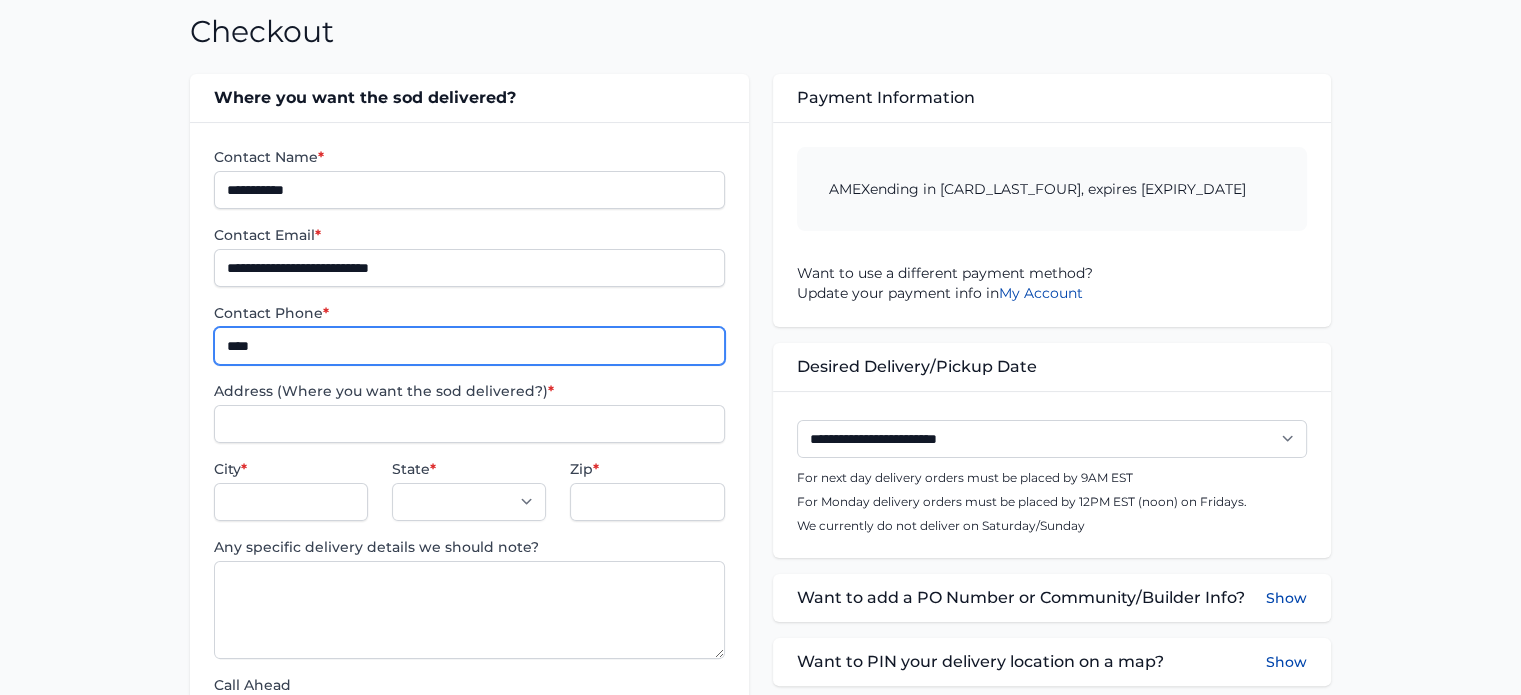 click on "****" at bounding box center (469, 346) 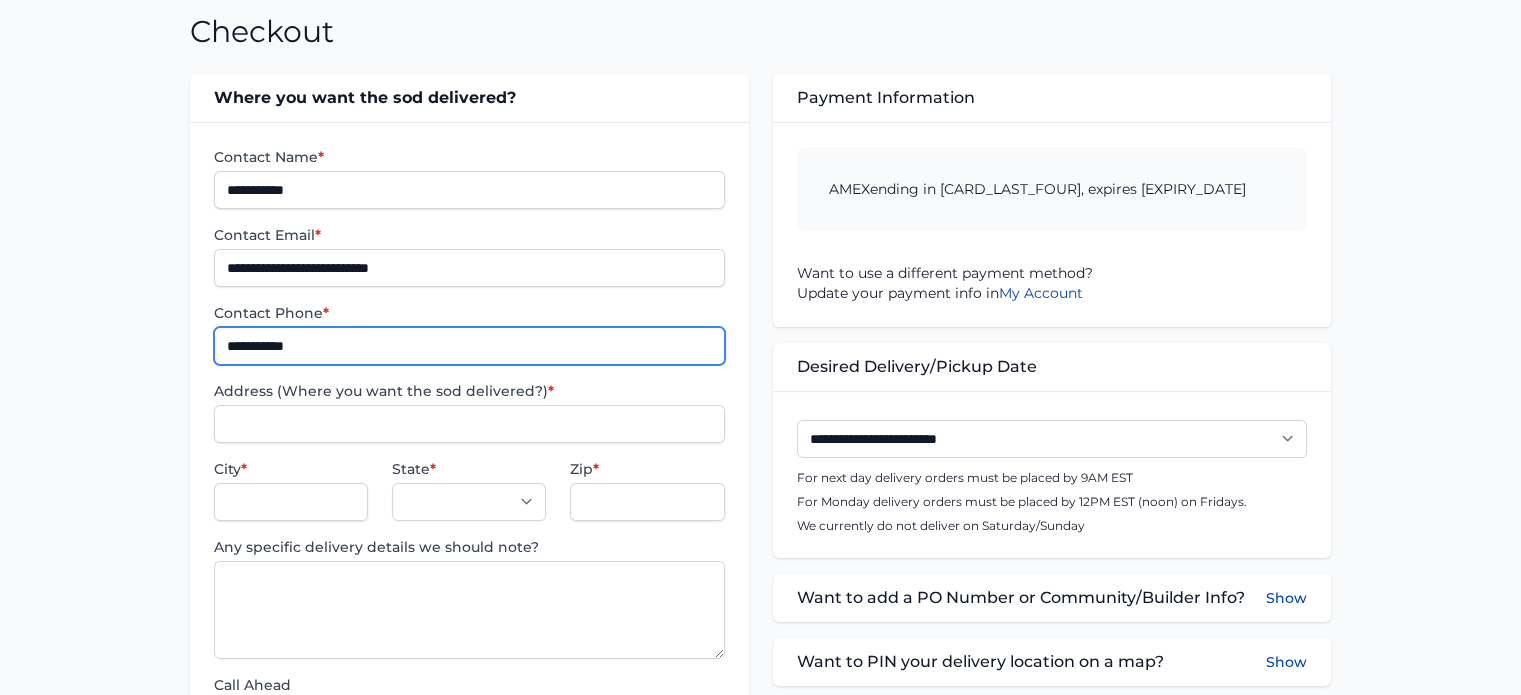 click on "**********" at bounding box center (469, 346) 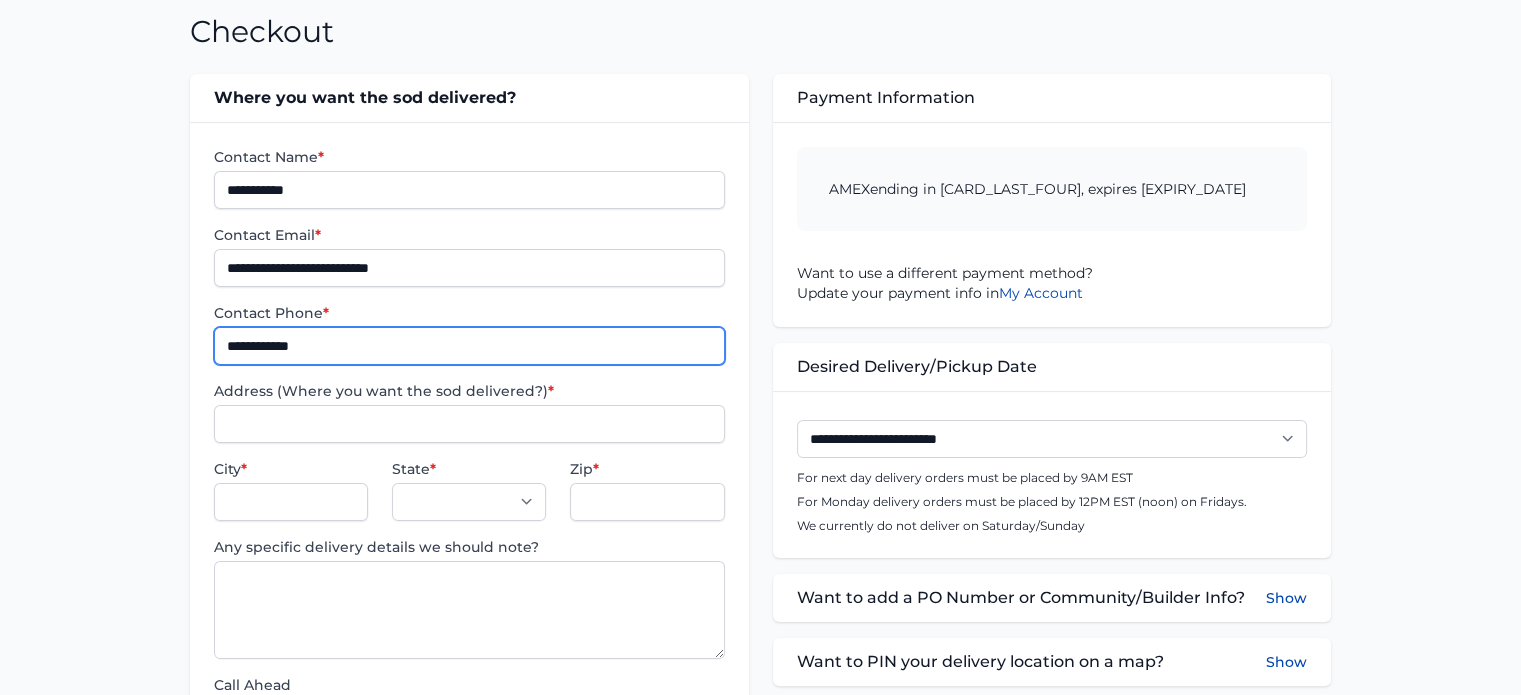 type on "**********" 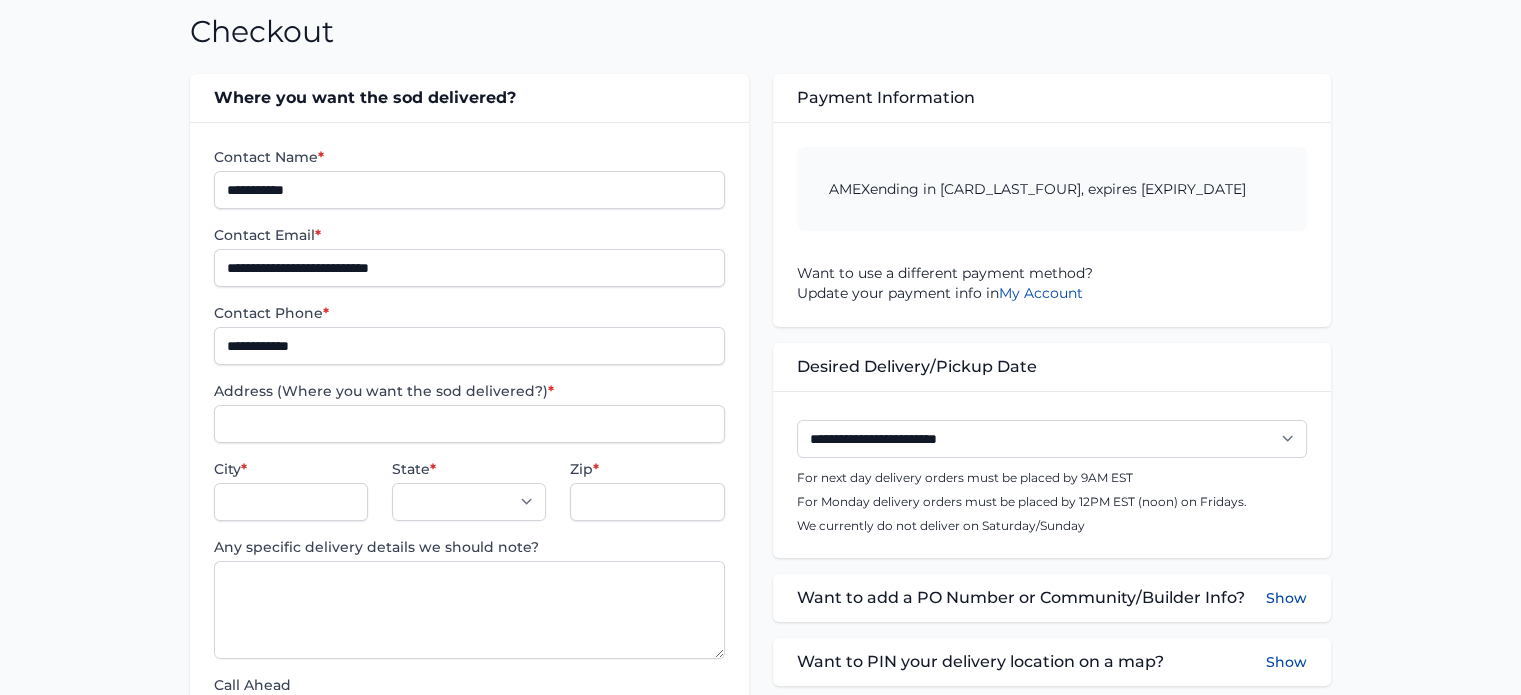 click on "**********" at bounding box center (469, 493) 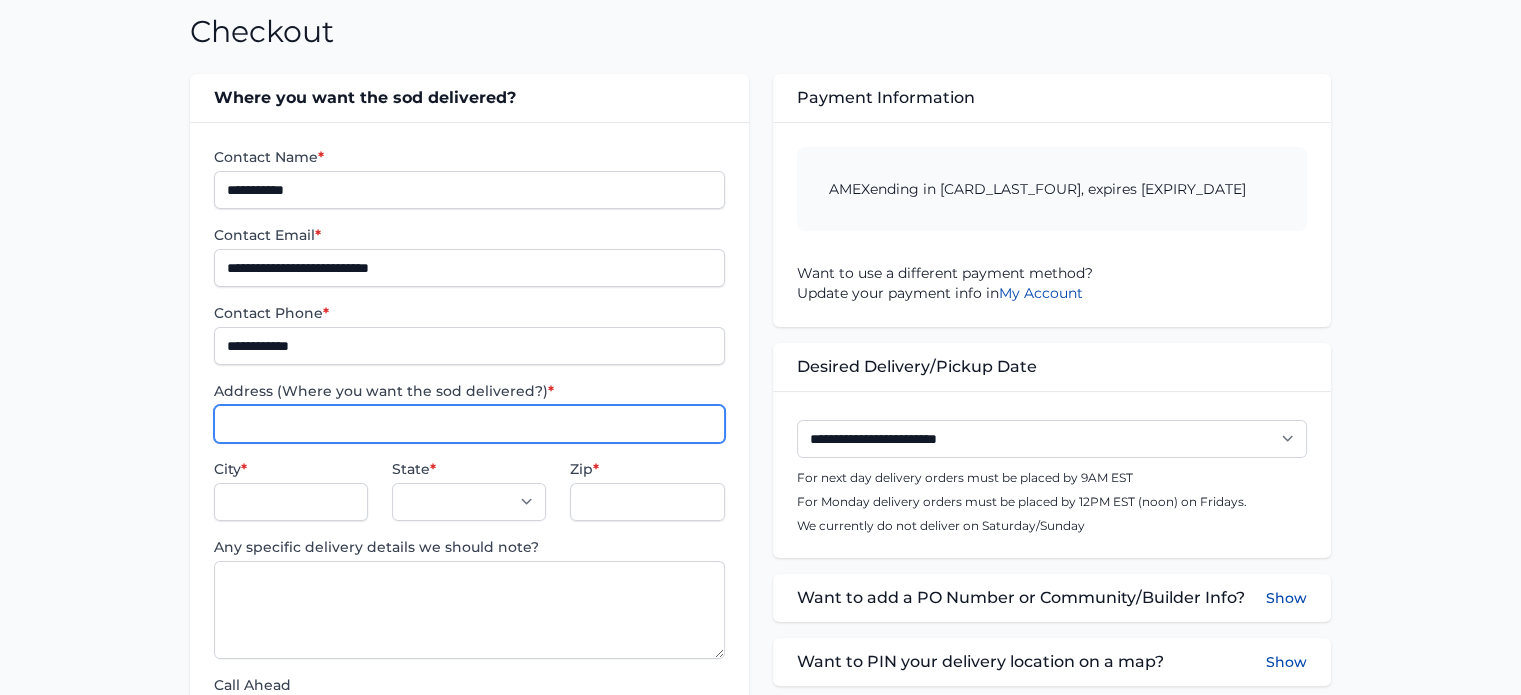 click on "Address (Where you want the sod delivered?)
*" at bounding box center (469, 424) 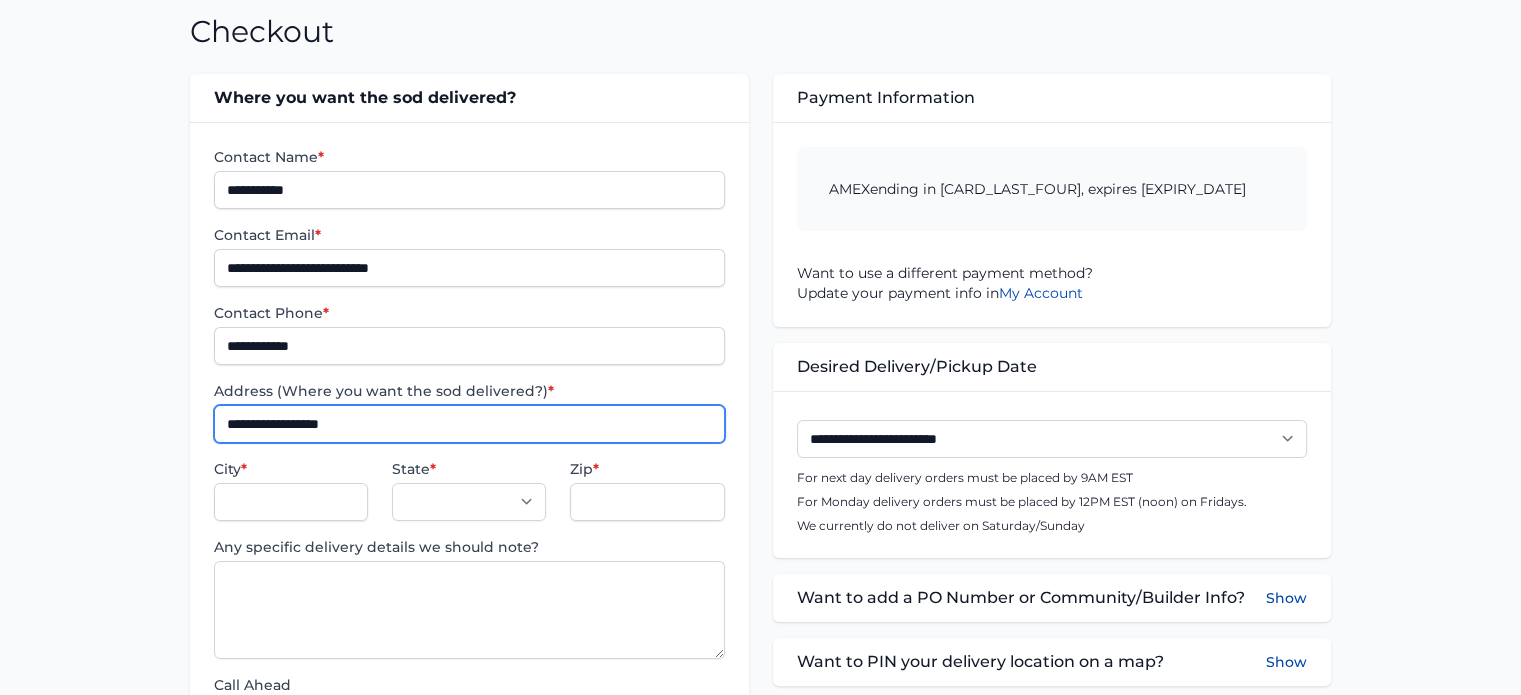 type on "**********" 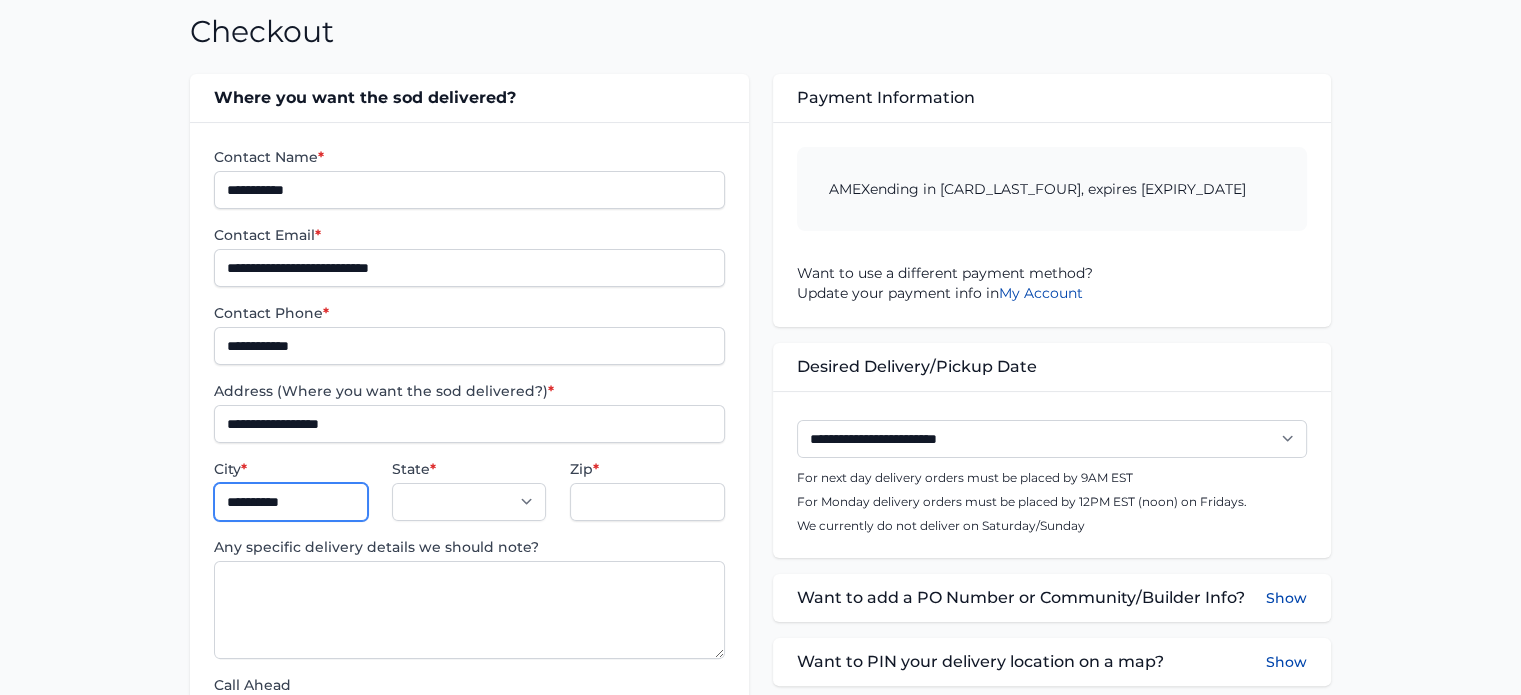 type on "**********" 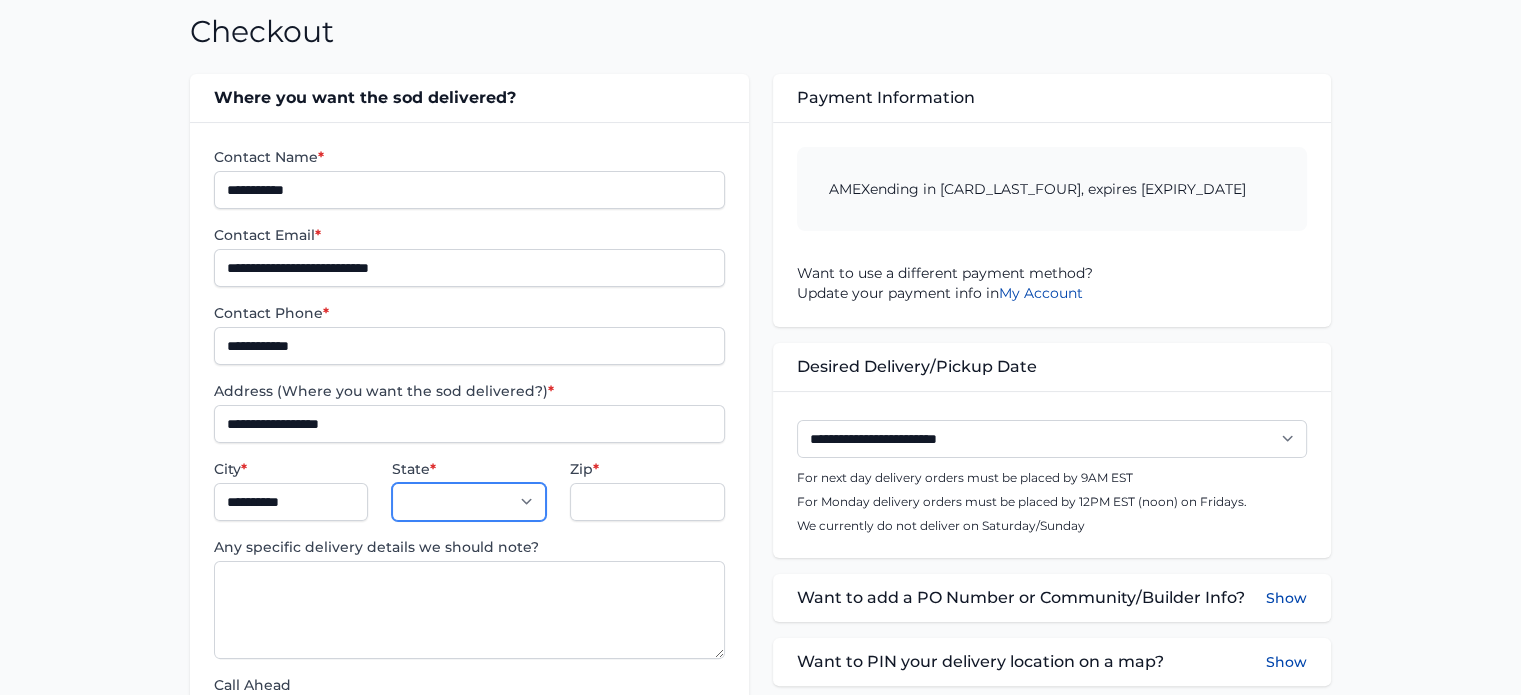select on "**" 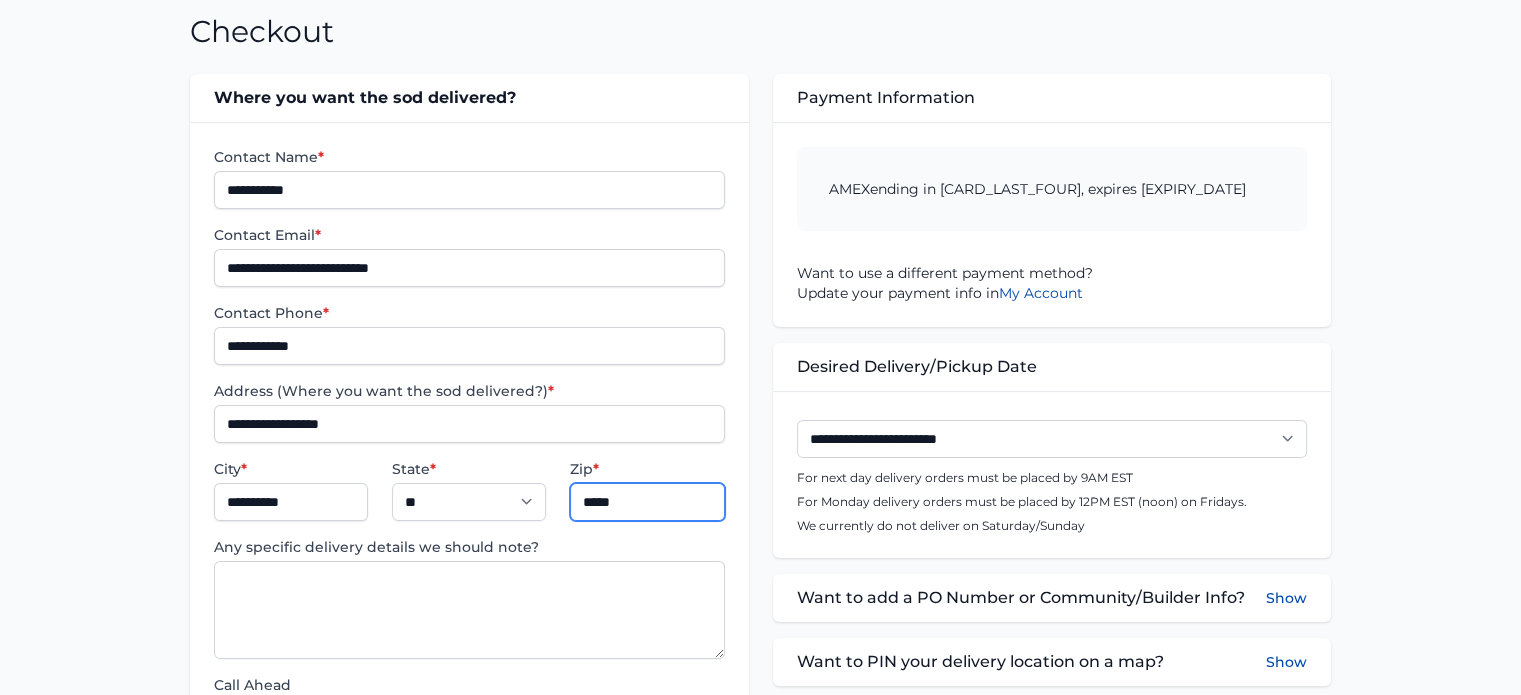 type on "*****" 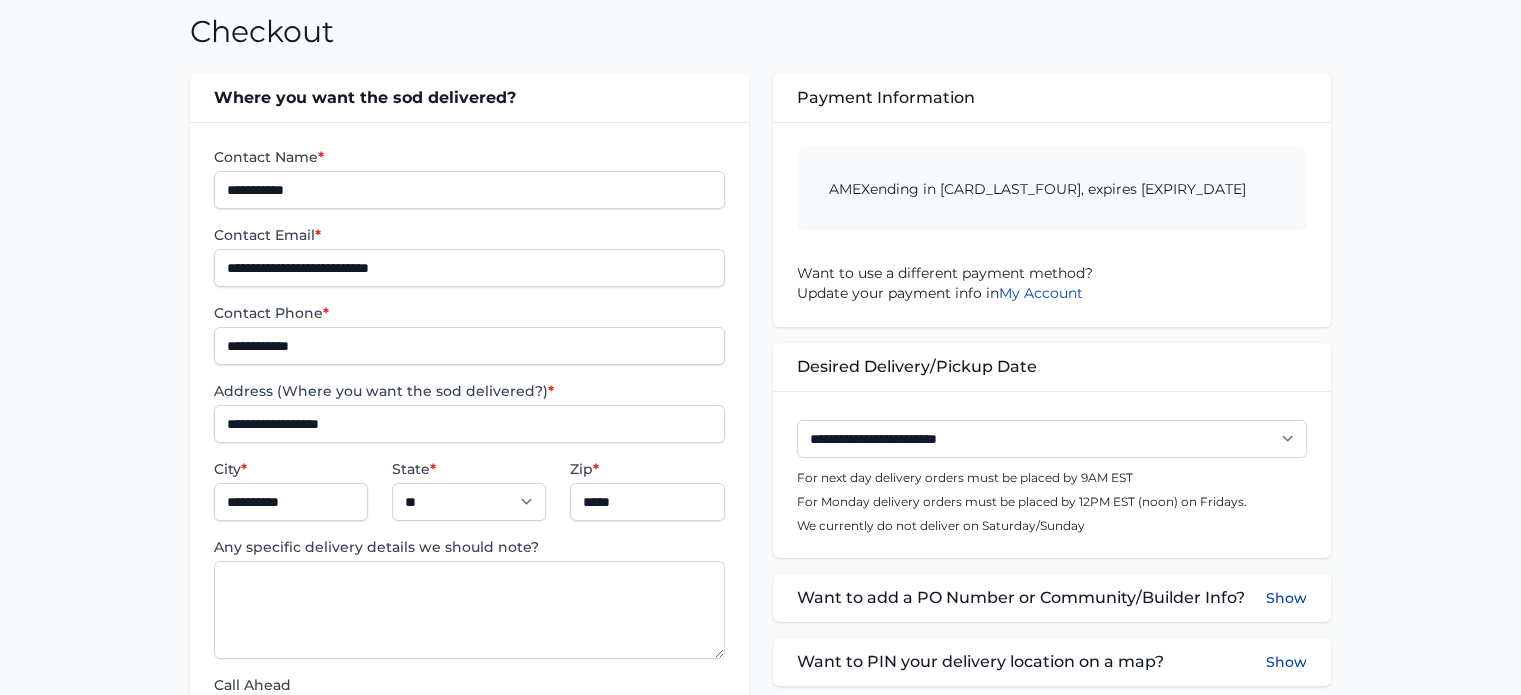 click on "**********" at bounding box center [760, 439] 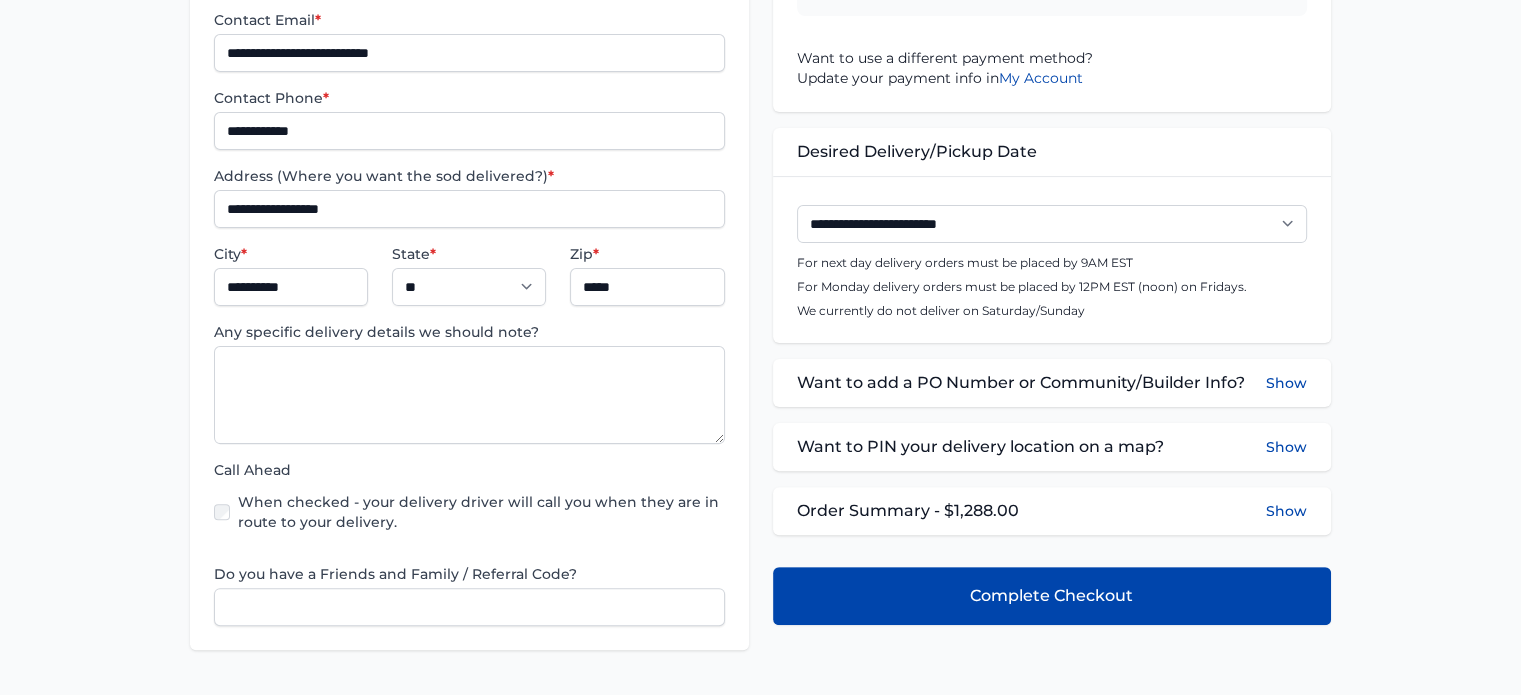 scroll, scrollTop: 511, scrollLeft: 0, axis: vertical 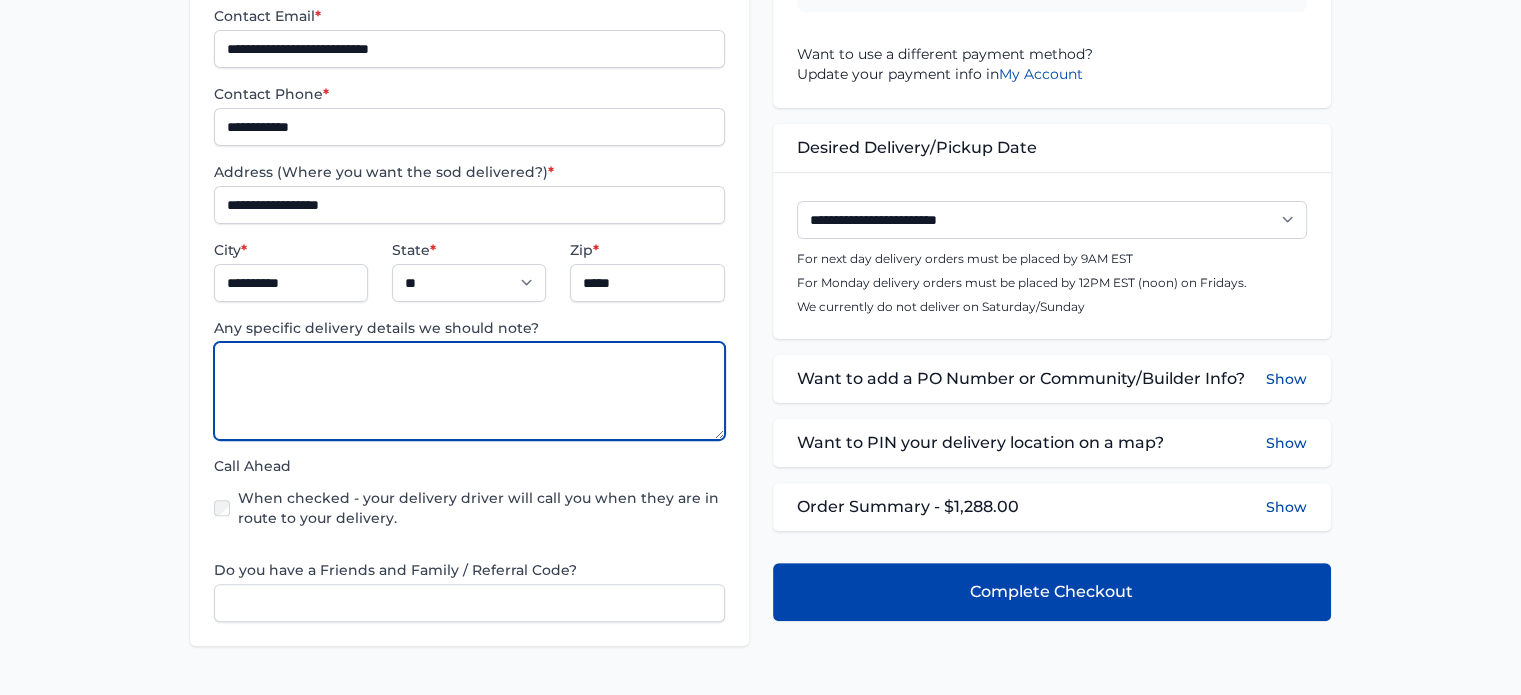 click at bounding box center [469, 391] 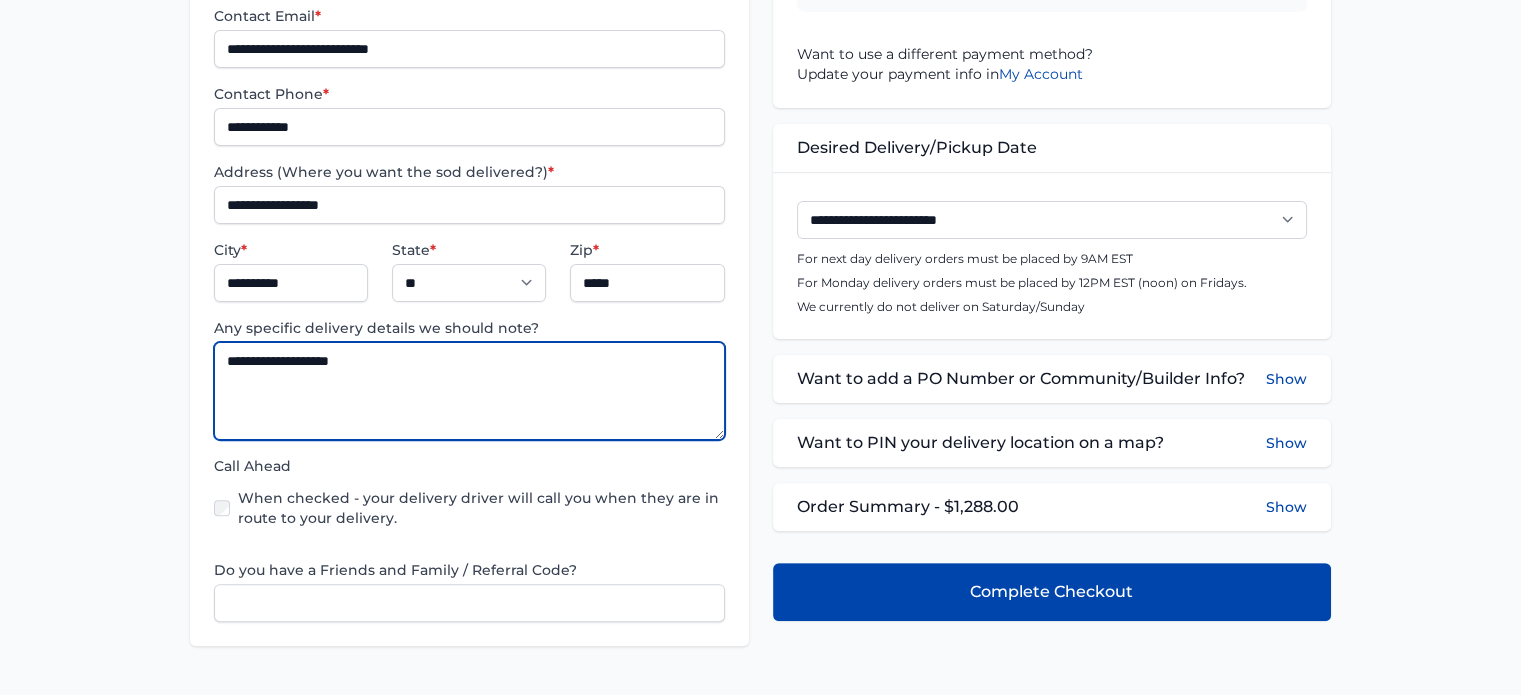 type on "**********" 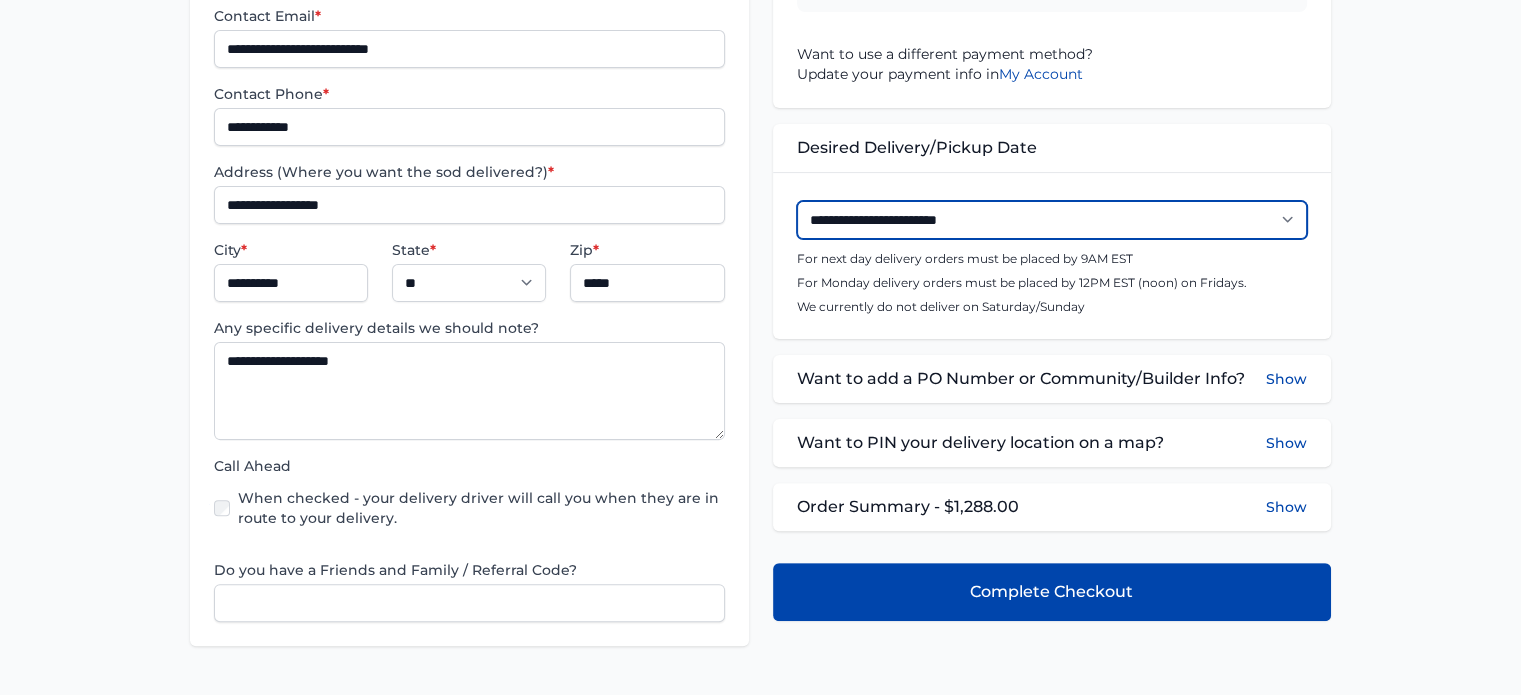 click on "**********" at bounding box center [1052, 220] 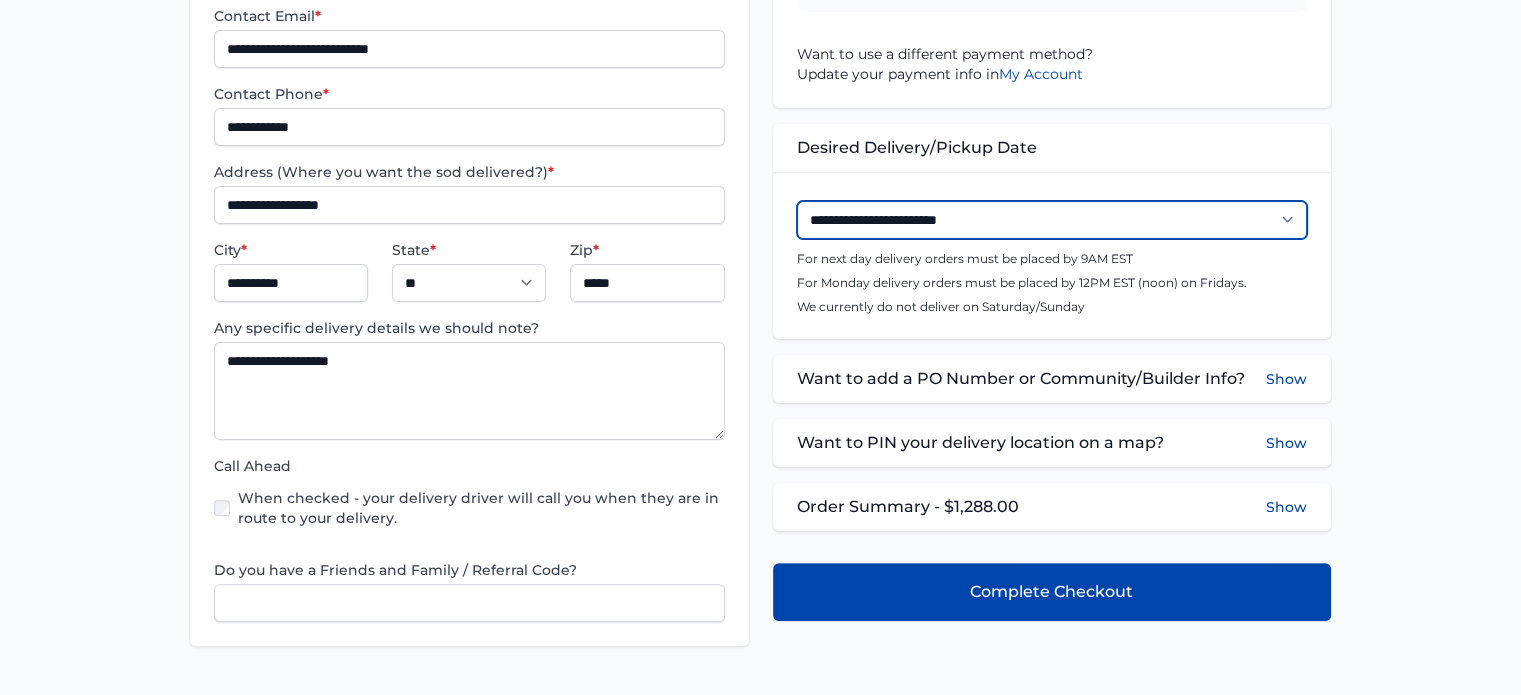 select on "**********" 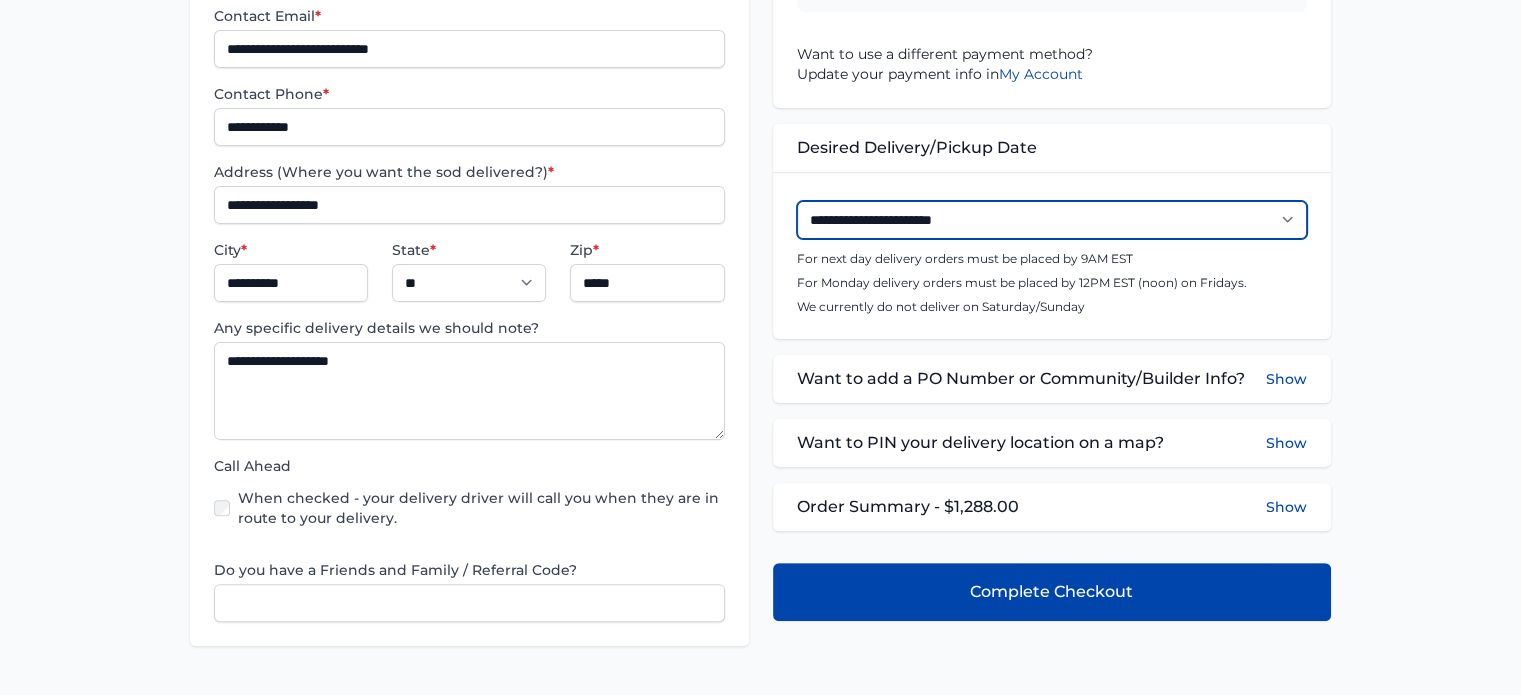 click on "**********" at bounding box center (1052, 220) 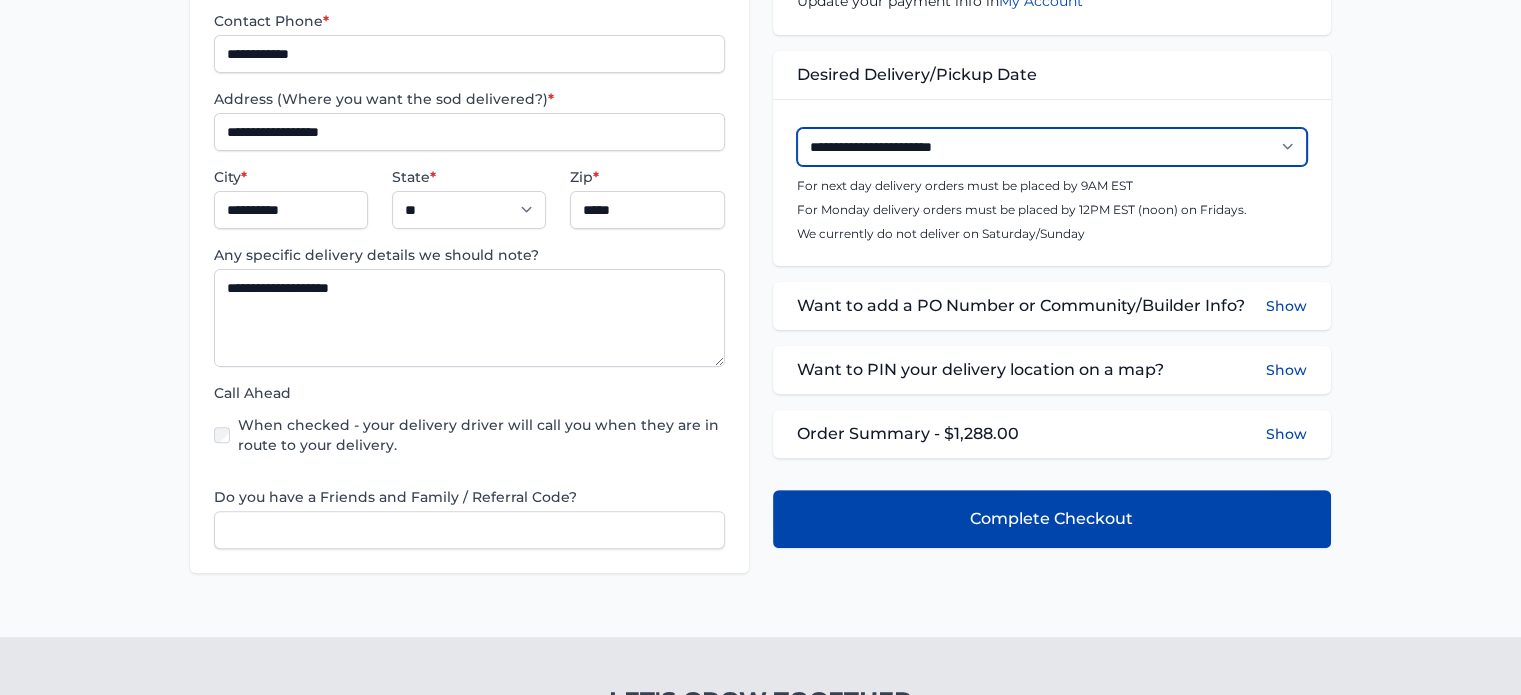 scroll, scrollTop: 584, scrollLeft: 0, axis: vertical 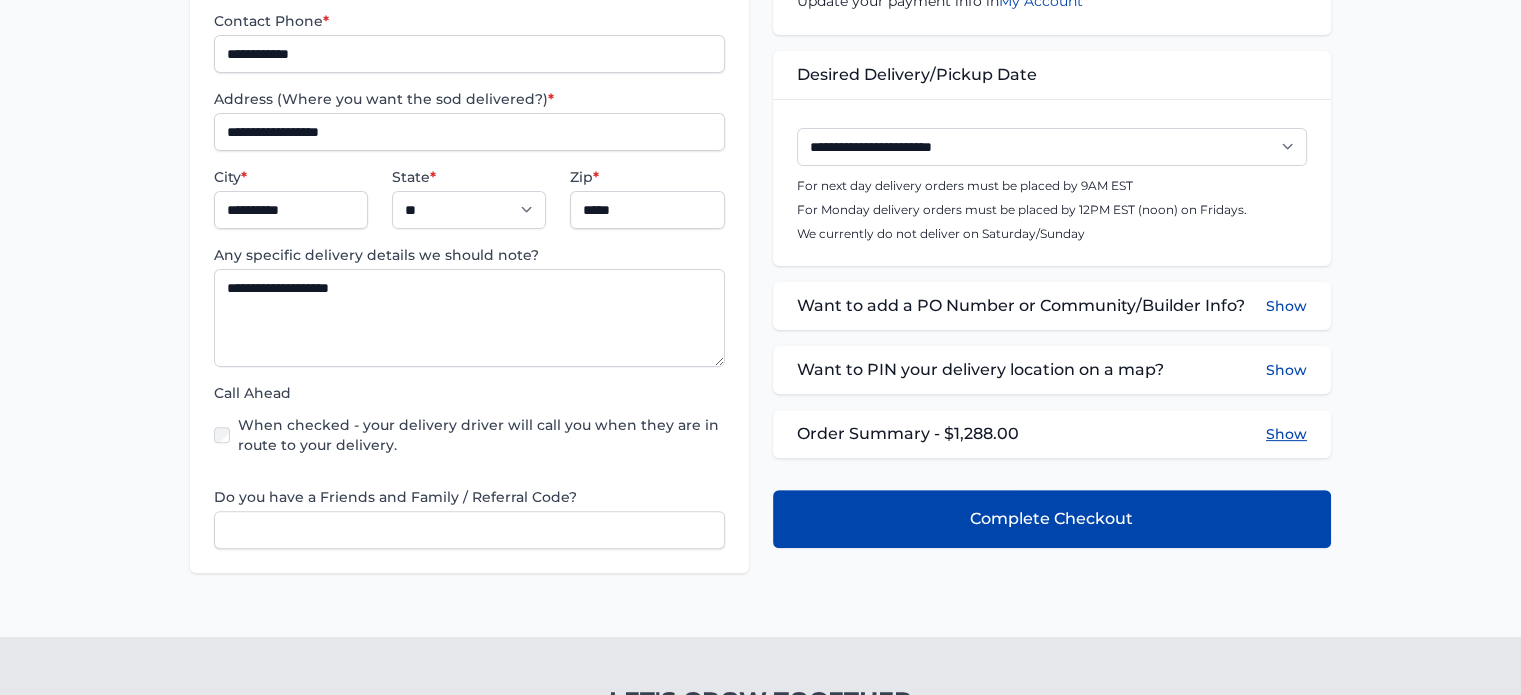 click on "Show" at bounding box center [1286, 434] 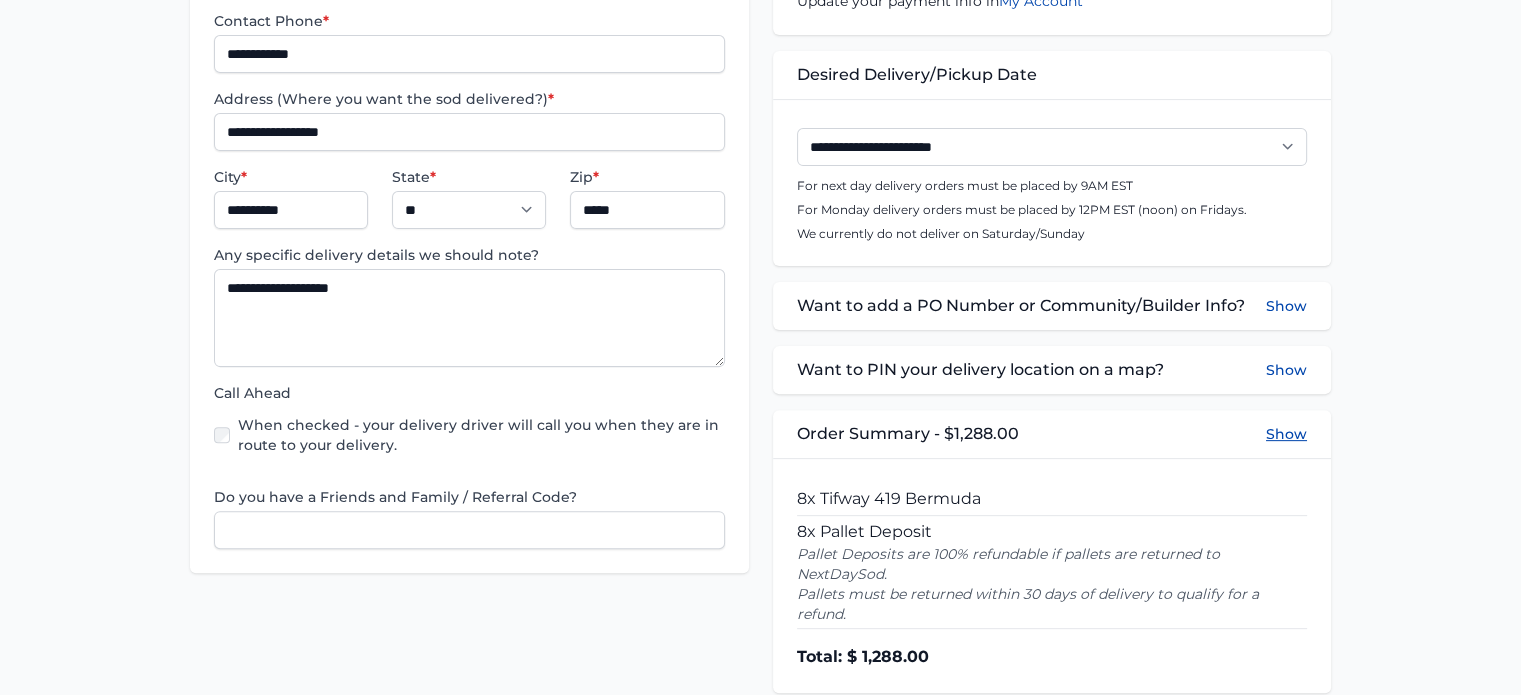 click on "Show" at bounding box center [1286, 434] 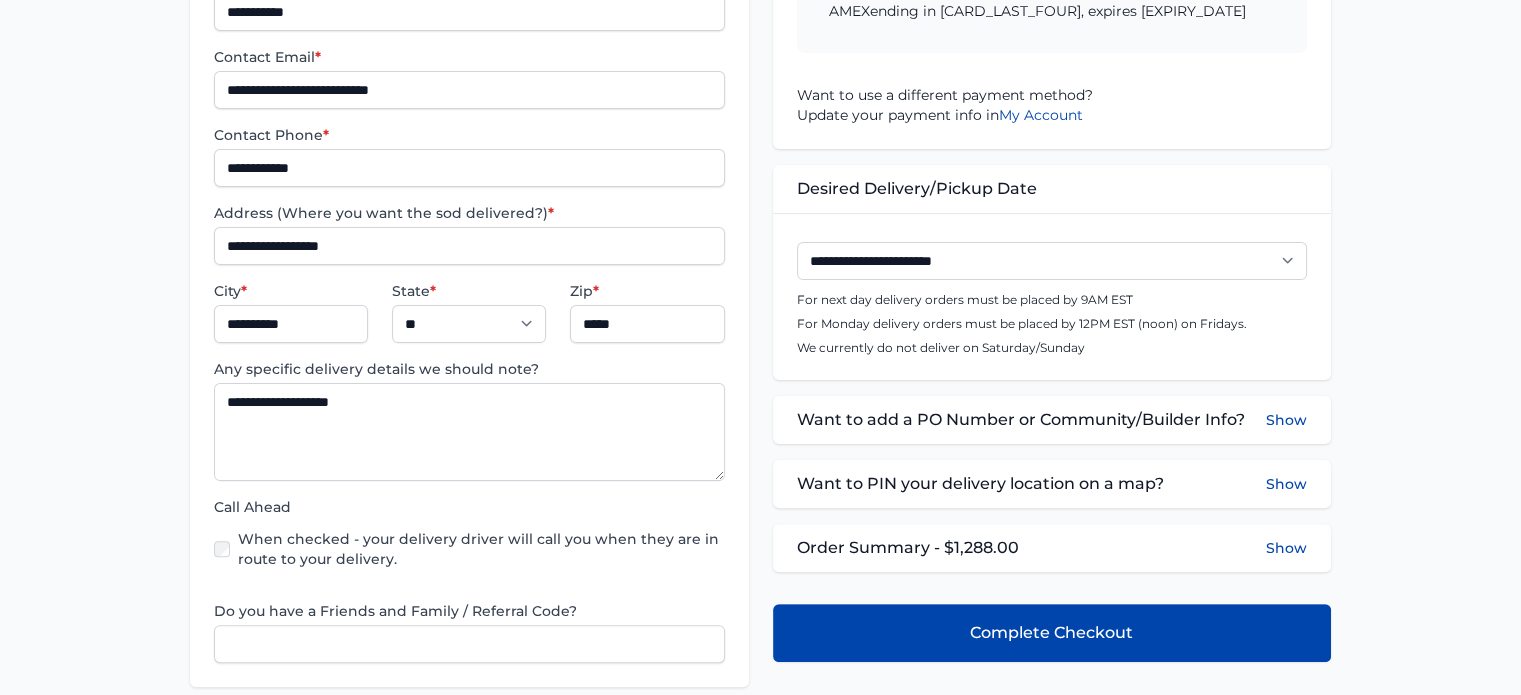 scroll, scrollTop: 474, scrollLeft: 0, axis: vertical 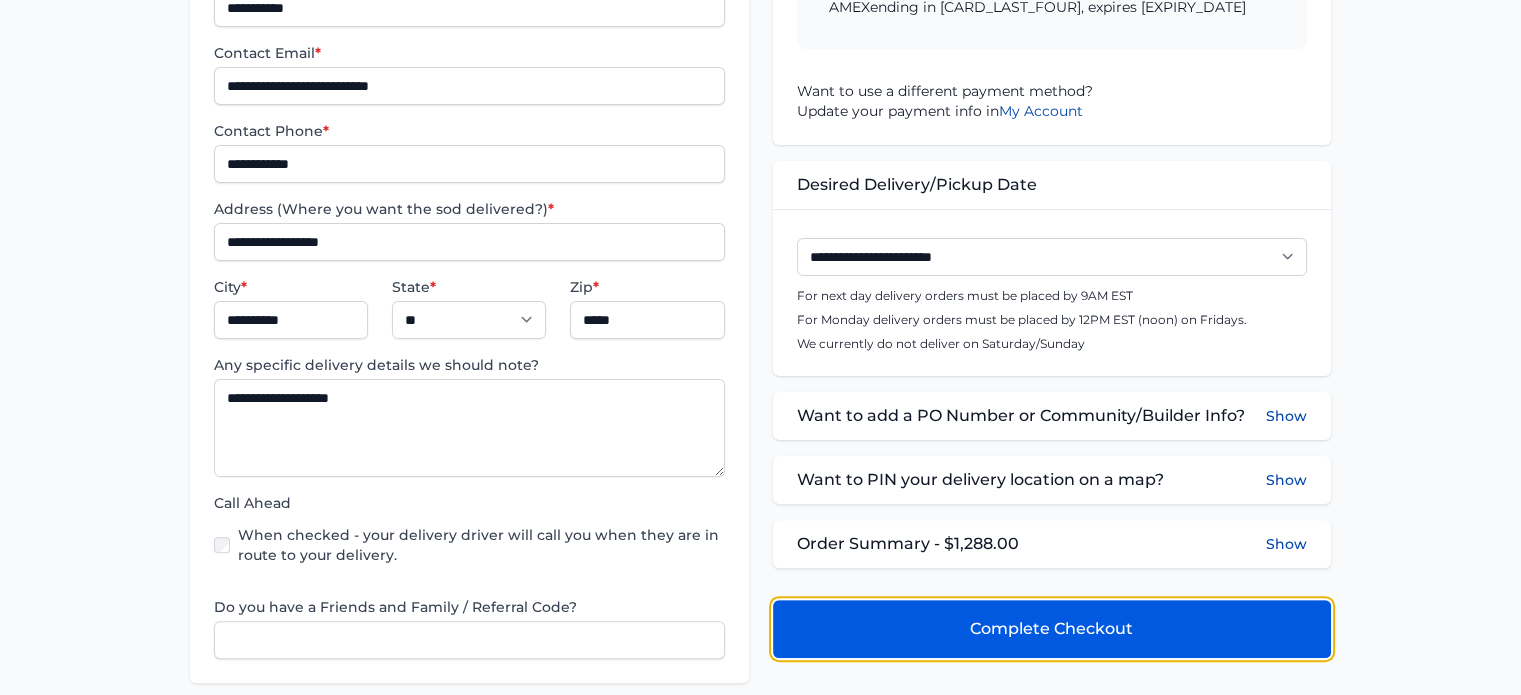 click on "Complete Checkout" at bounding box center [1051, 629] 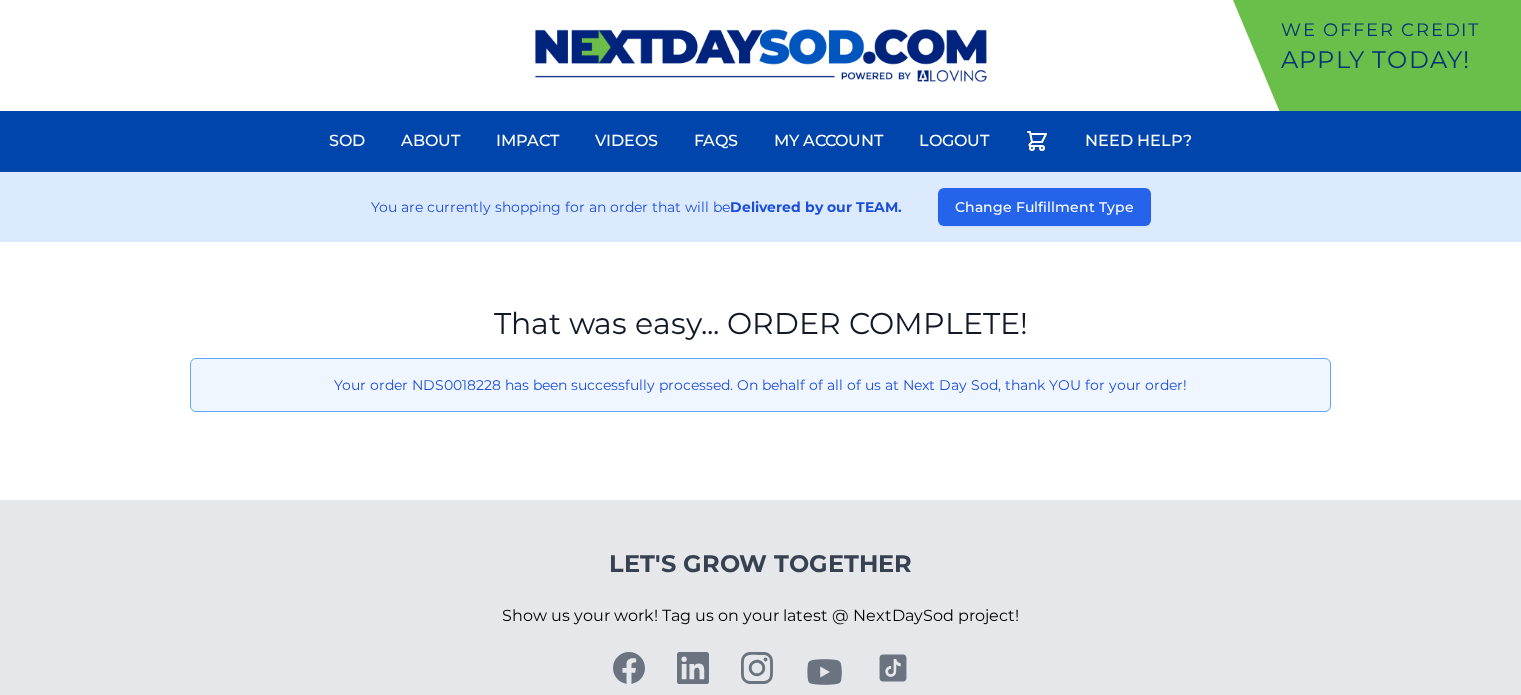 scroll, scrollTop: 0, scrollLeft: 0, axis: both 